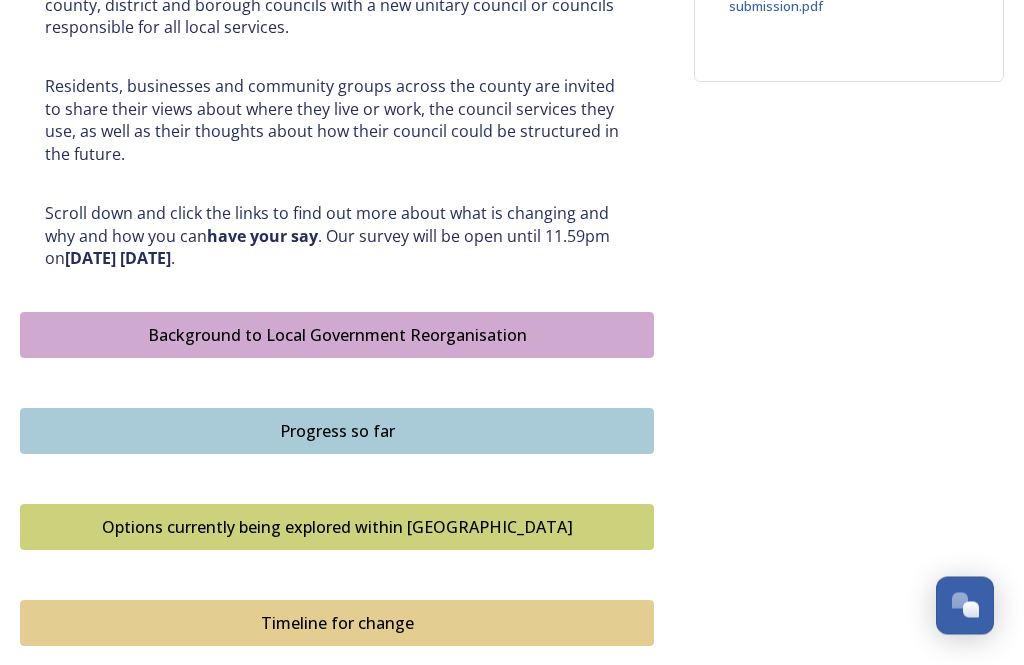 scroll, scrollTop: 910, scrollLeft: 0, axis: vertical 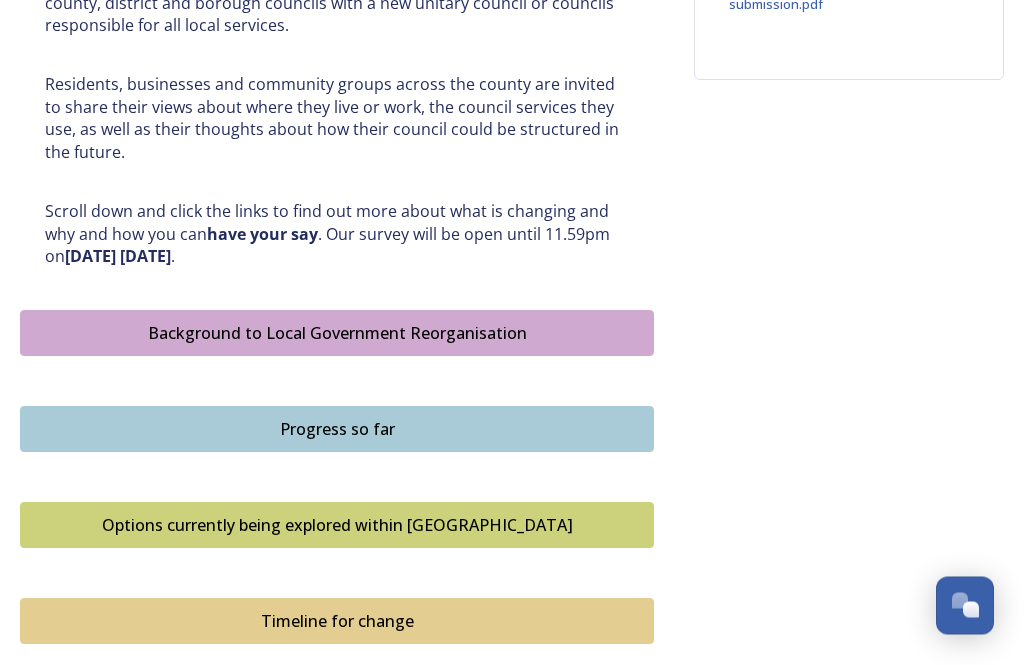 click on "Background to Local Government Reorganisation" at bounding box center (337, 334) 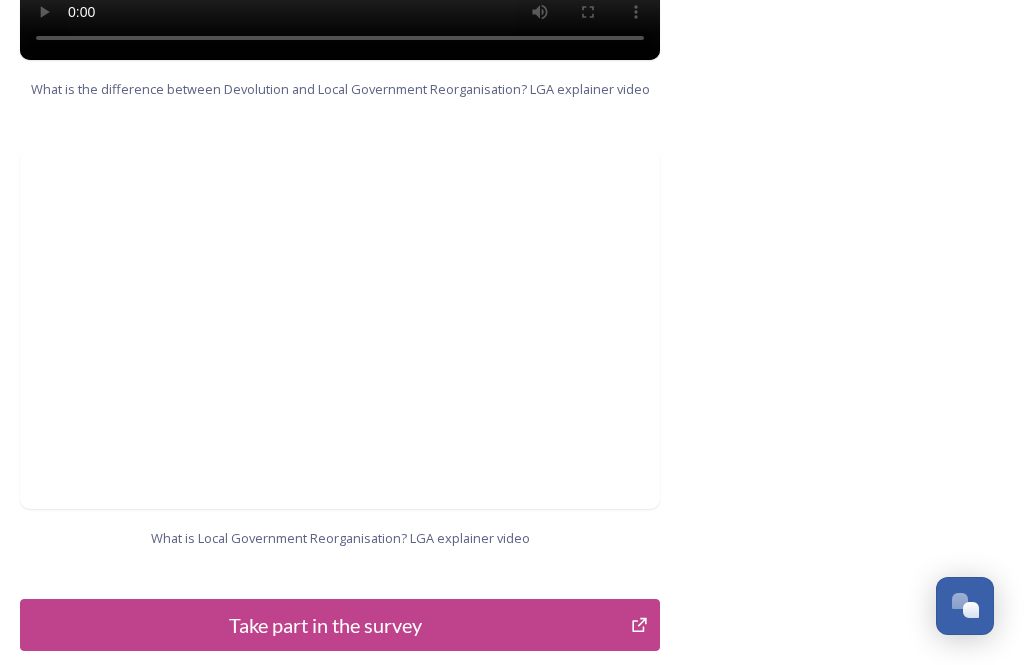 scroll, scrollTop: 2236, scrollLeft: 0, axis: vertical 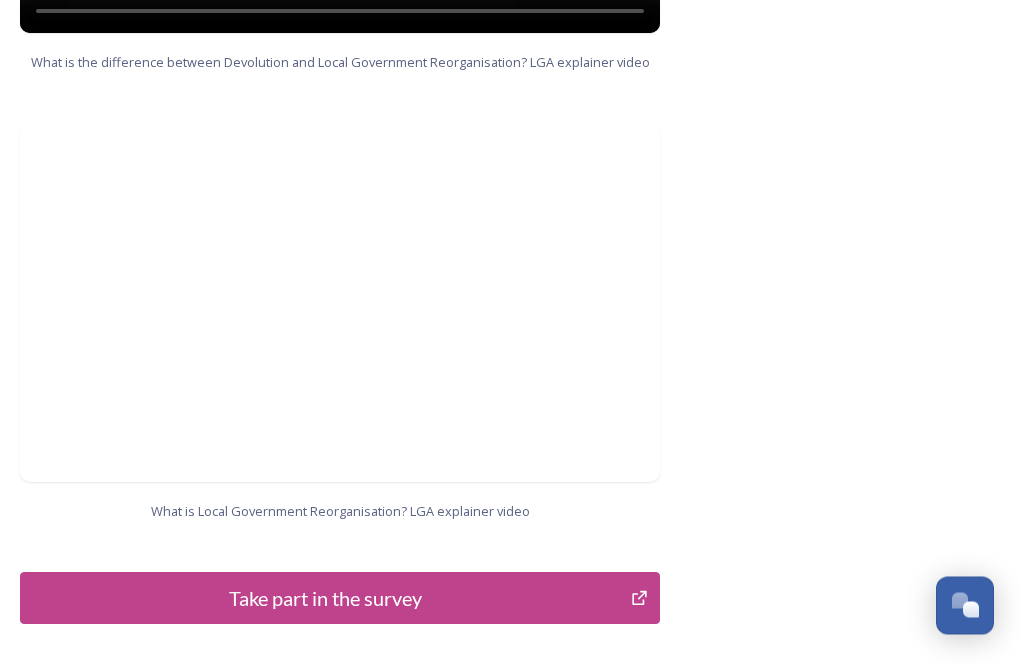 click on "Take part in the survey" at bounding box center [325, 599] 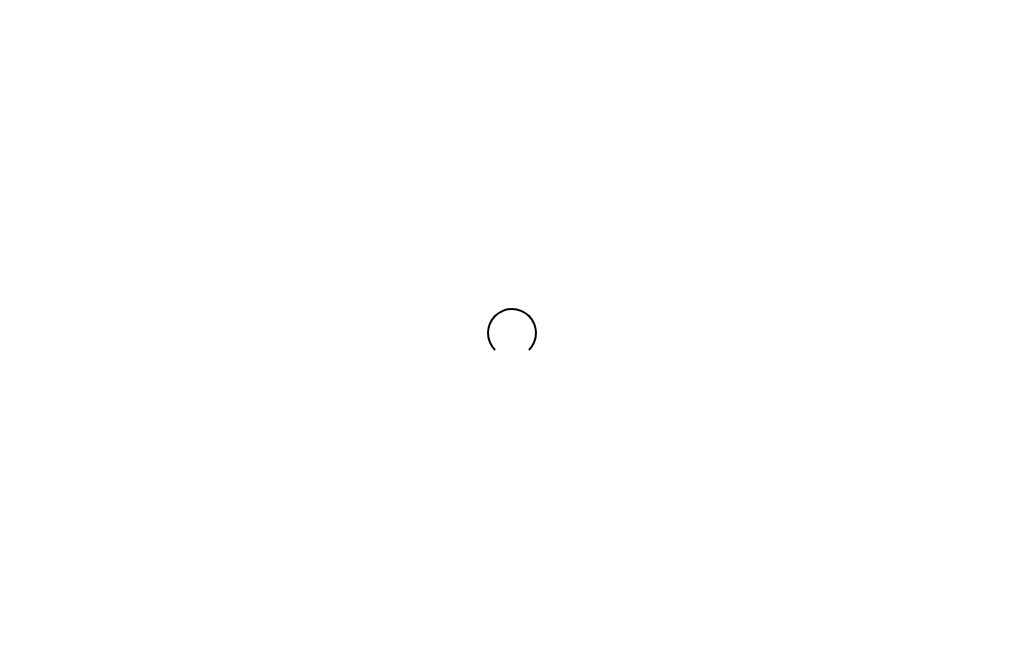 scroll, scrollTop: 0, scrollLeft: 0, axis: both 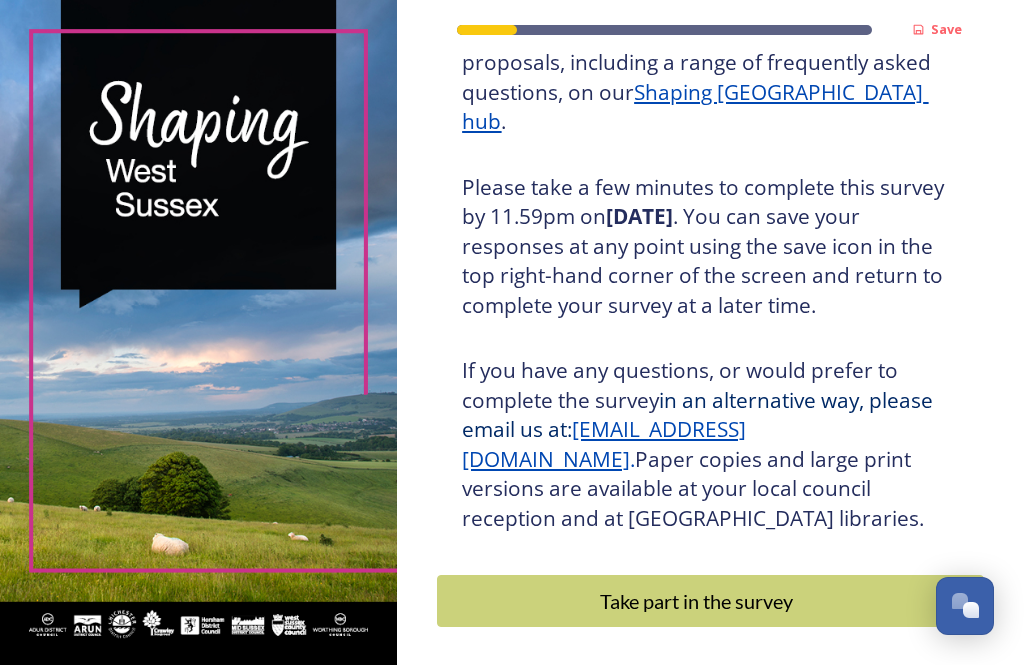 click on "Take part in the survey" at bounding box center [696, 601] 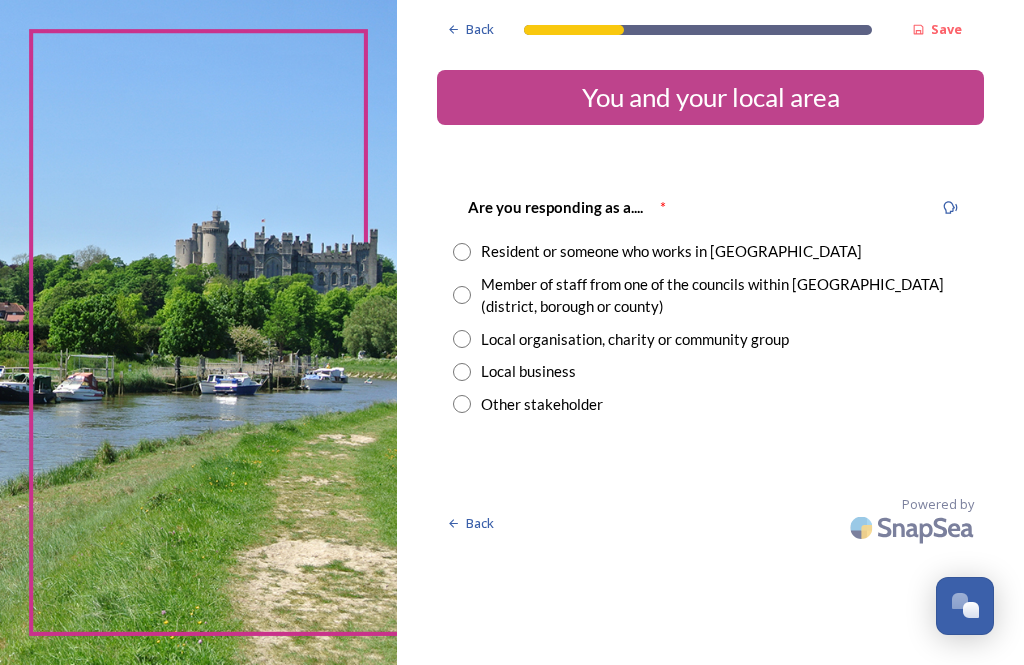 click at bounding box center (462, 252) 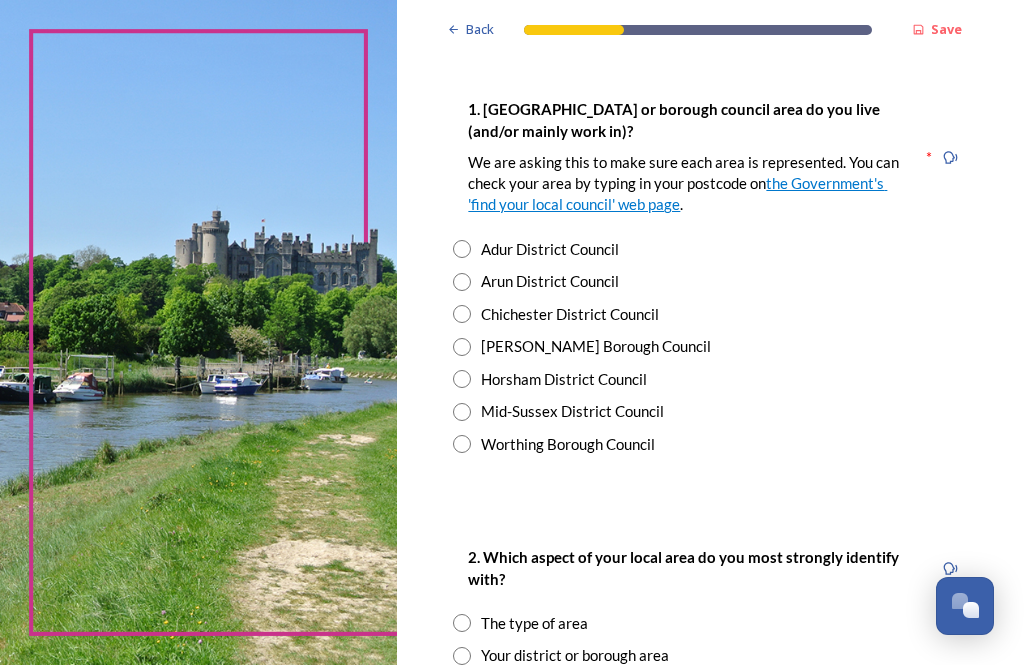 scroll, scrollTop: 408, scrollLeft: 0, axis: vertical 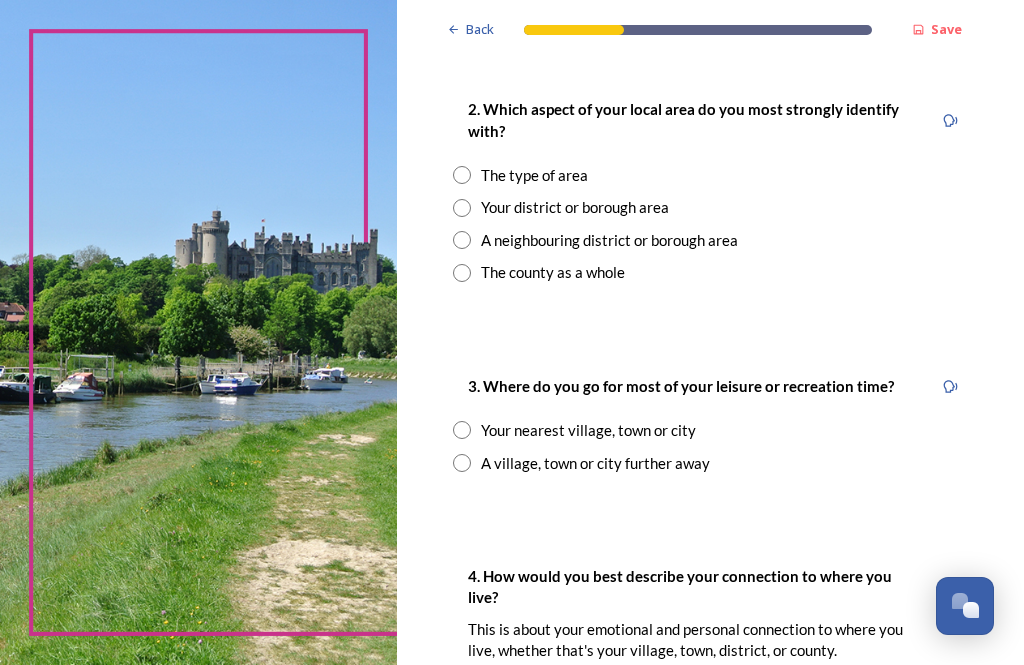 click at bounding box center (462, 208) 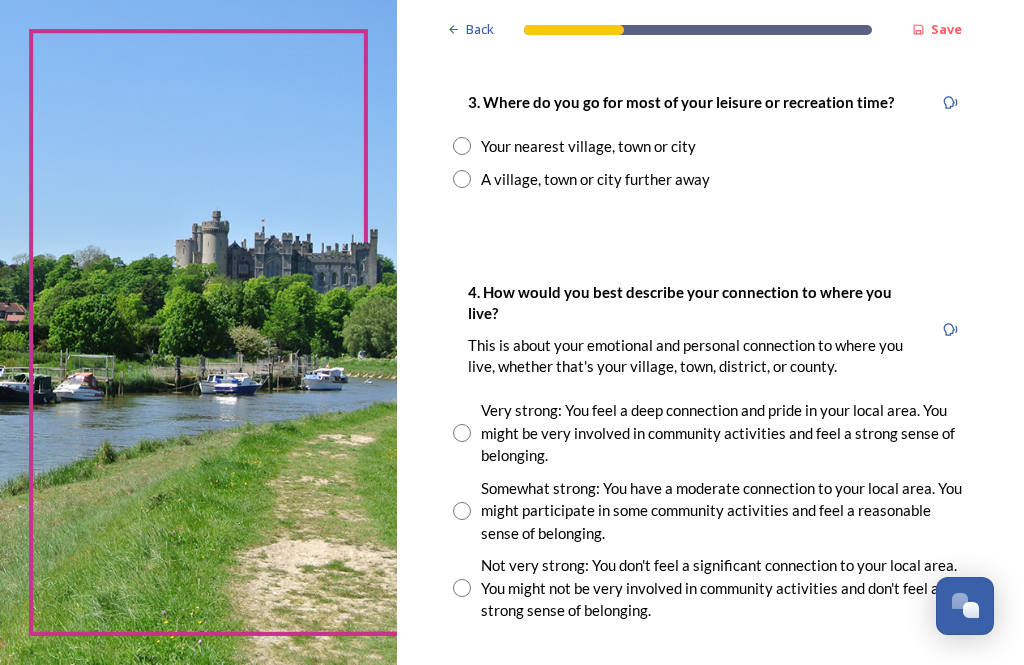 scroll, scrollTop: 1140, scrollLeft: 0, axis: vertical 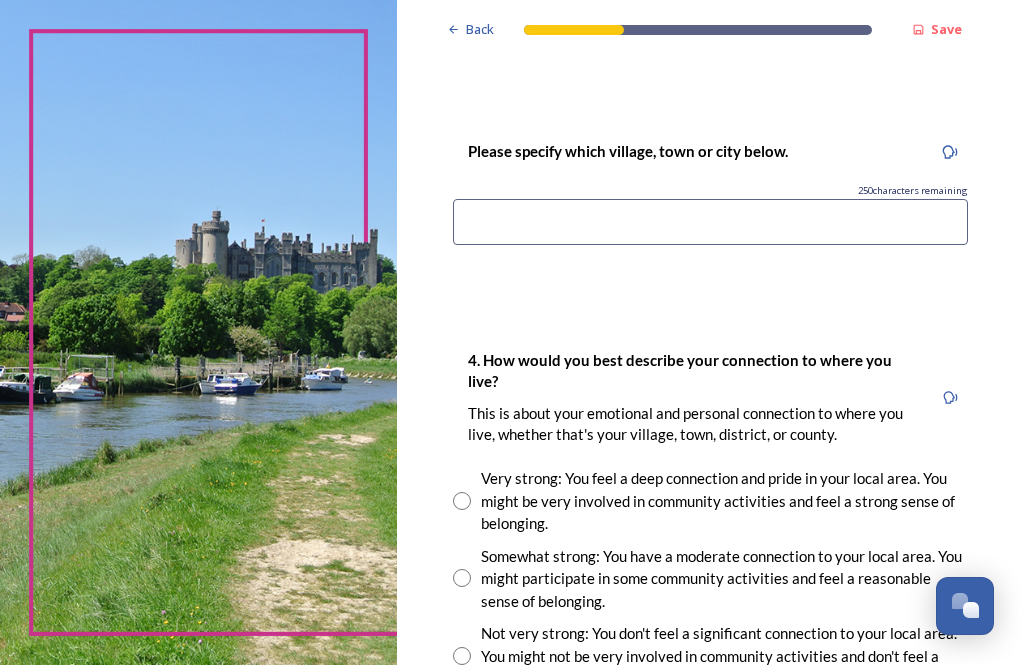 click at bounding box center [710, 222] 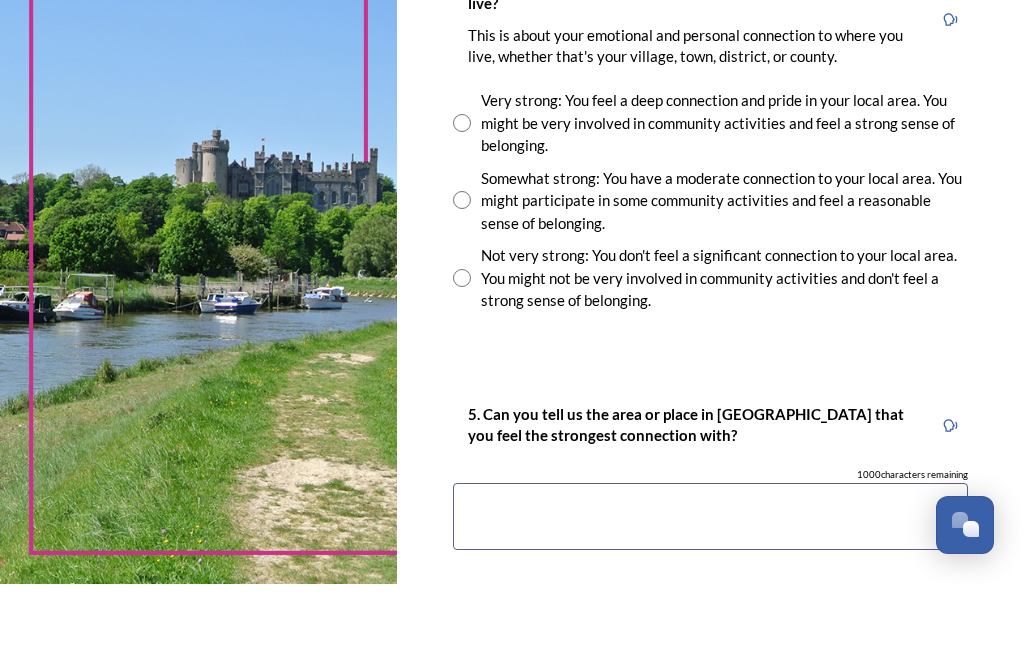scroll, scrollTop: 1578, scrollLeft: 0, axis: vertical 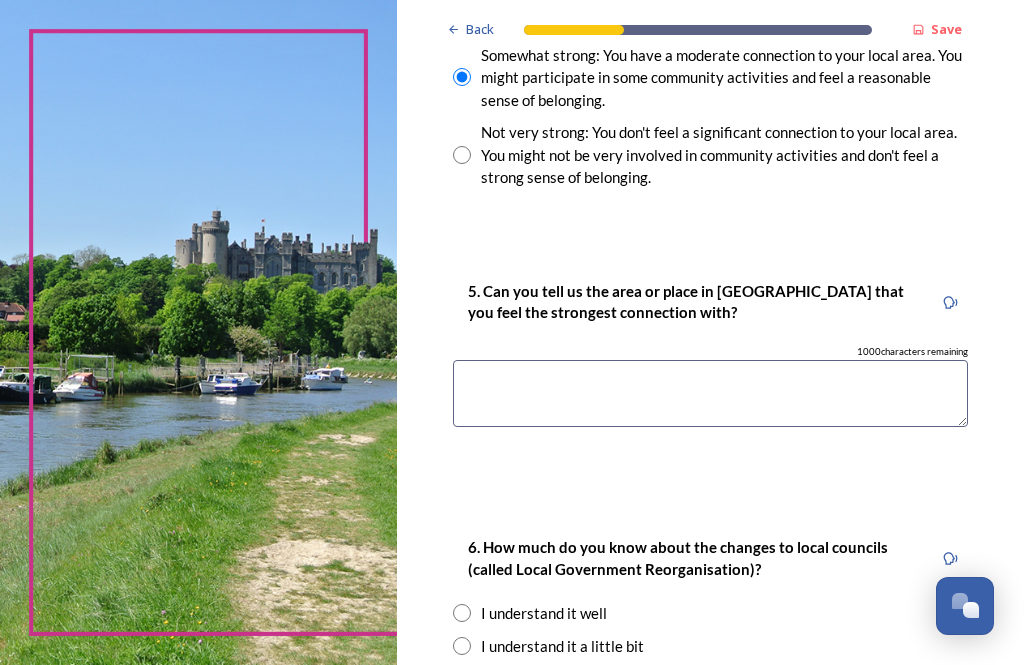 click at bounding box center (710, 393) 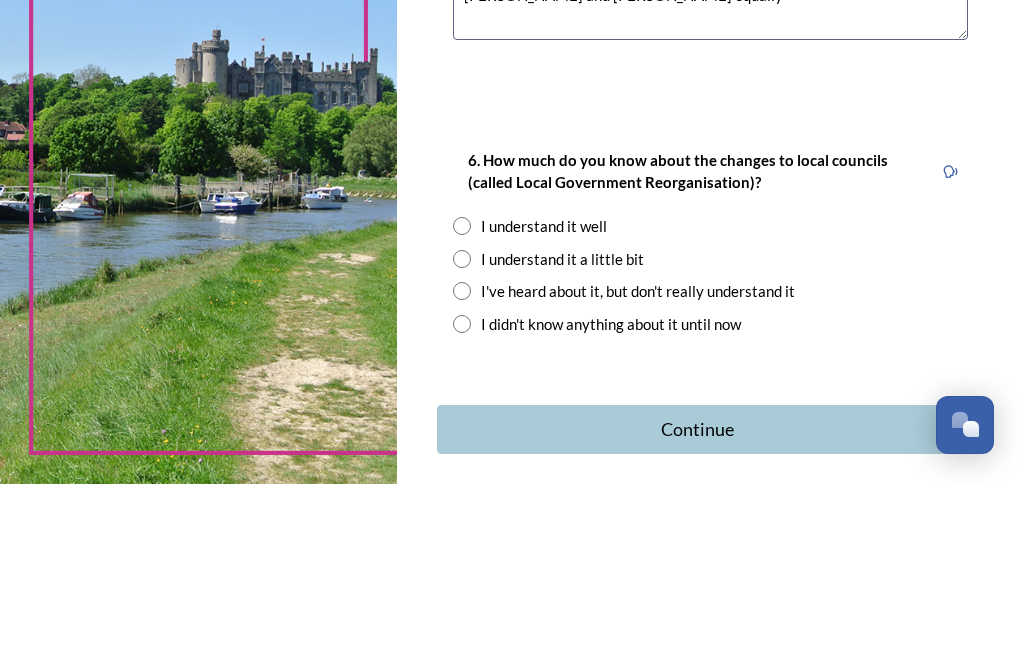 scroll, scrollTop: 1986, scrollLeft: 0, axis: vertical 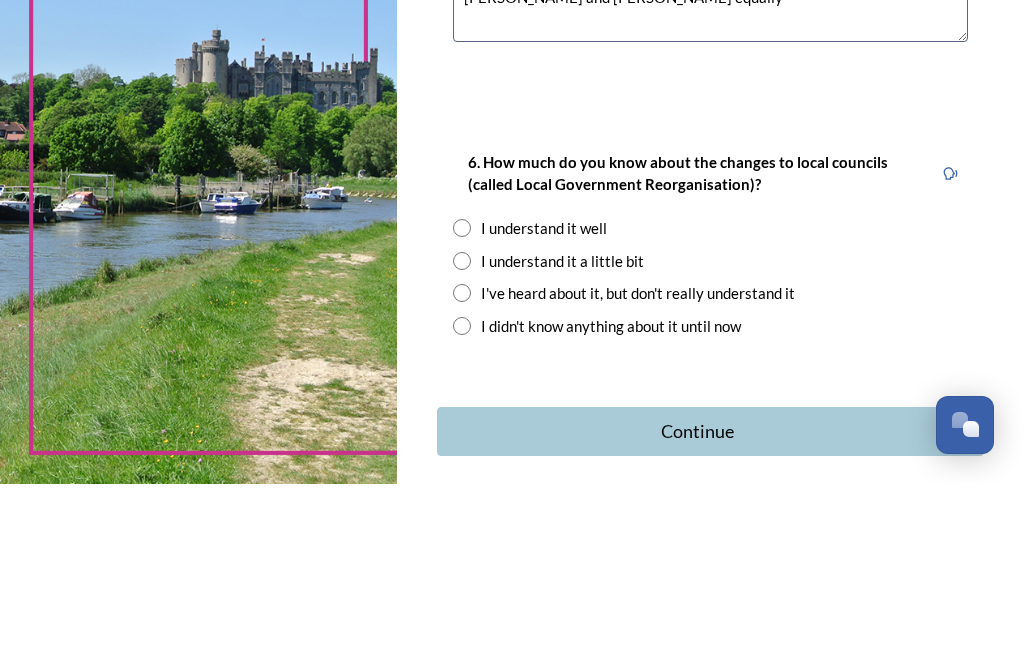 type on "[PERSON_NAME] and [PERSON_NAME] equally" 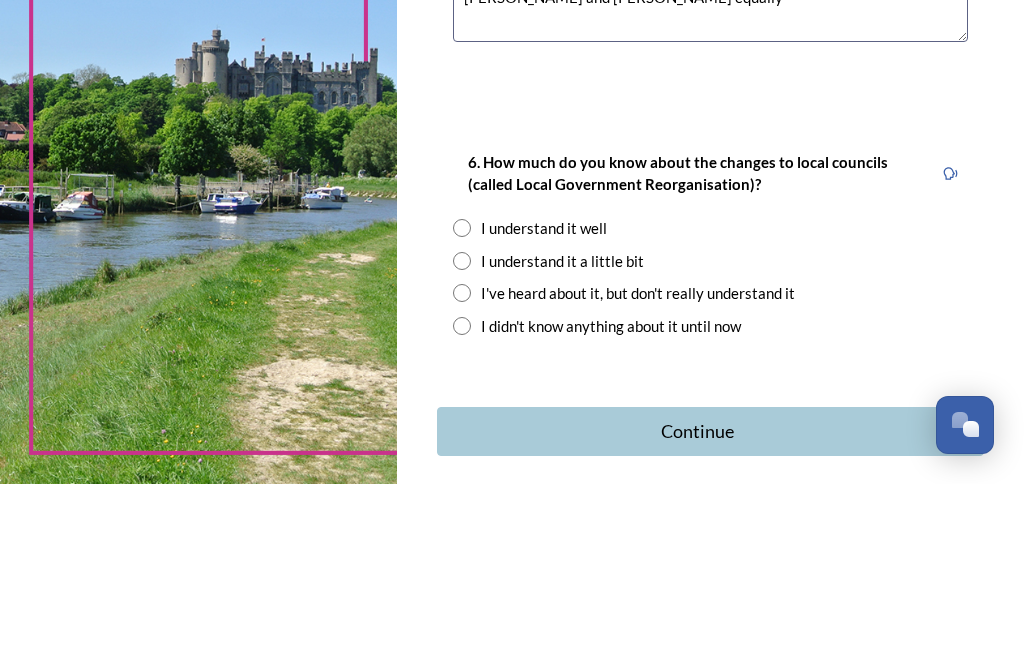 radio on "true" 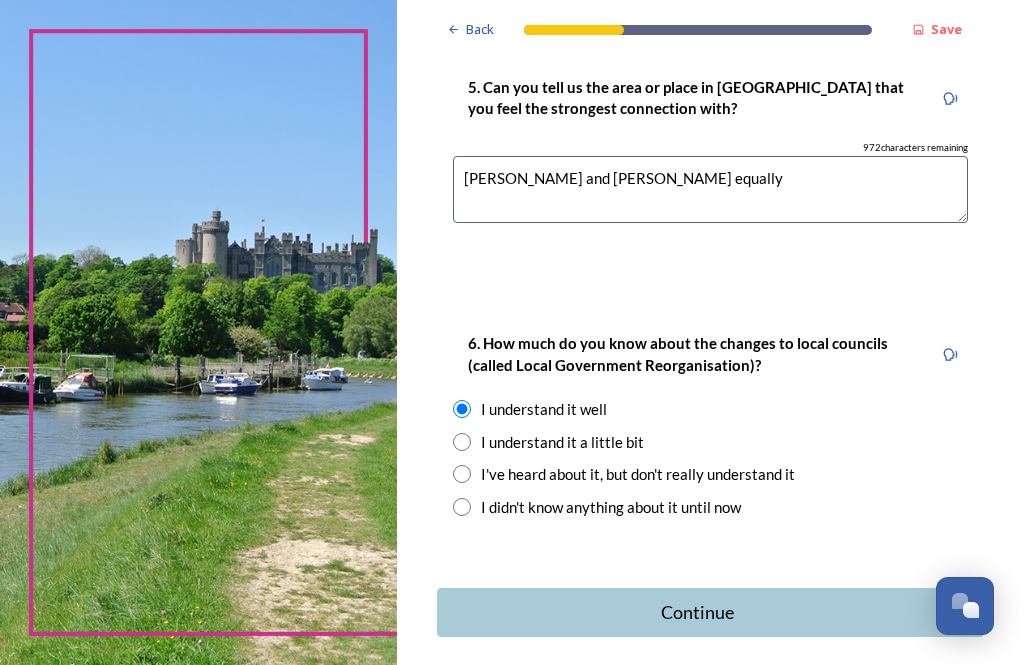 click on "Continue" at bounding box center (697, 612) 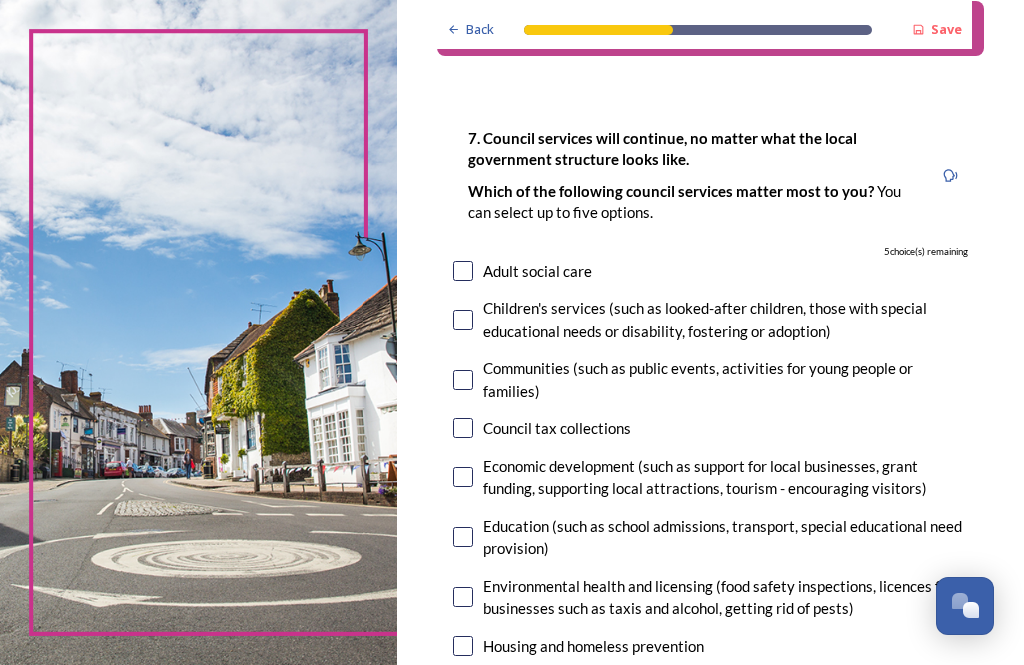scroll, scrollTop: 69, scrollLeft: 0, axis: vertical 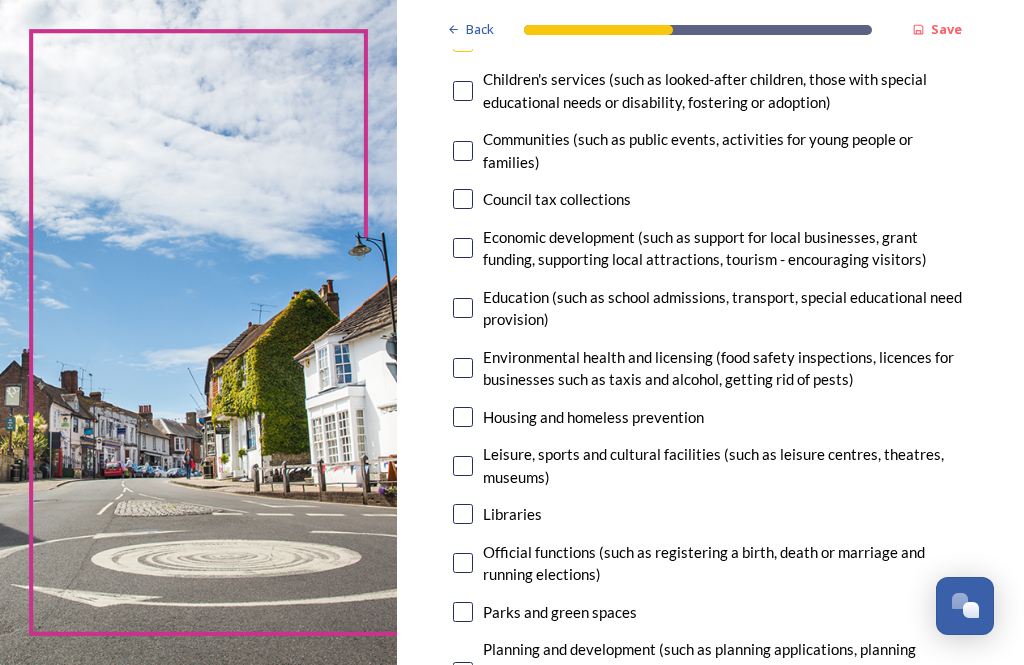 click at bounding box center [463, 514] 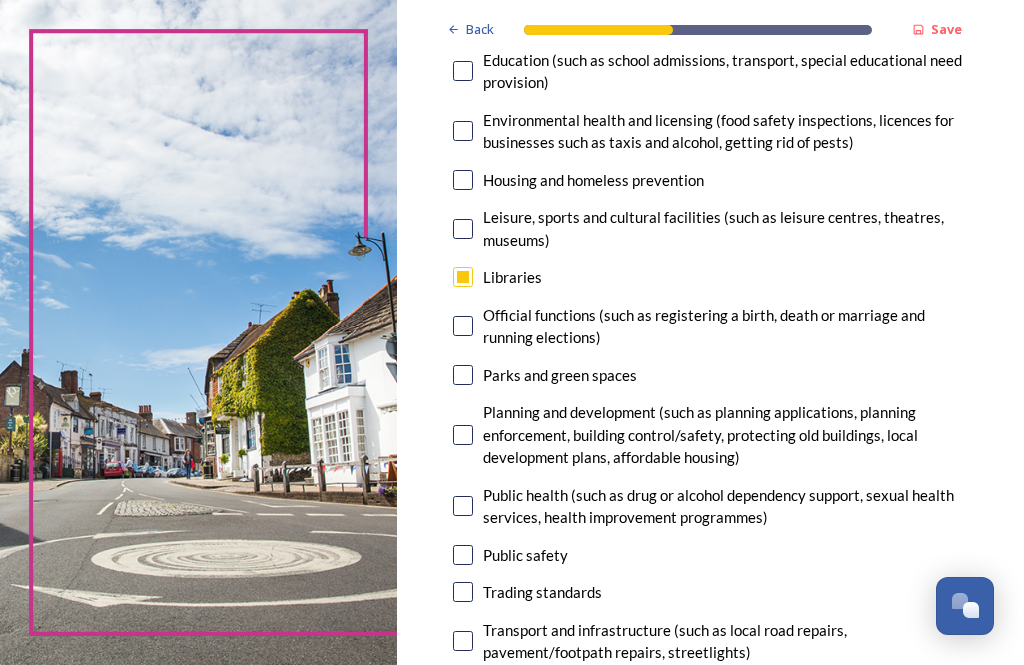 scroll, scrollTop: 537, scrollLeft: 0, axis: vertical 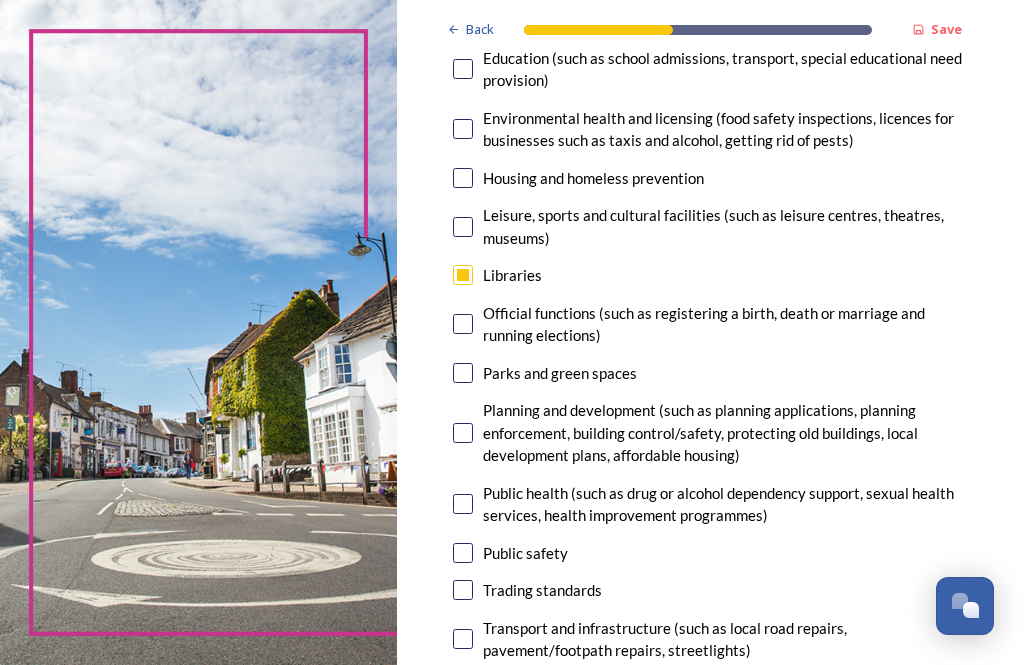 click at bounding box center (463, 433) 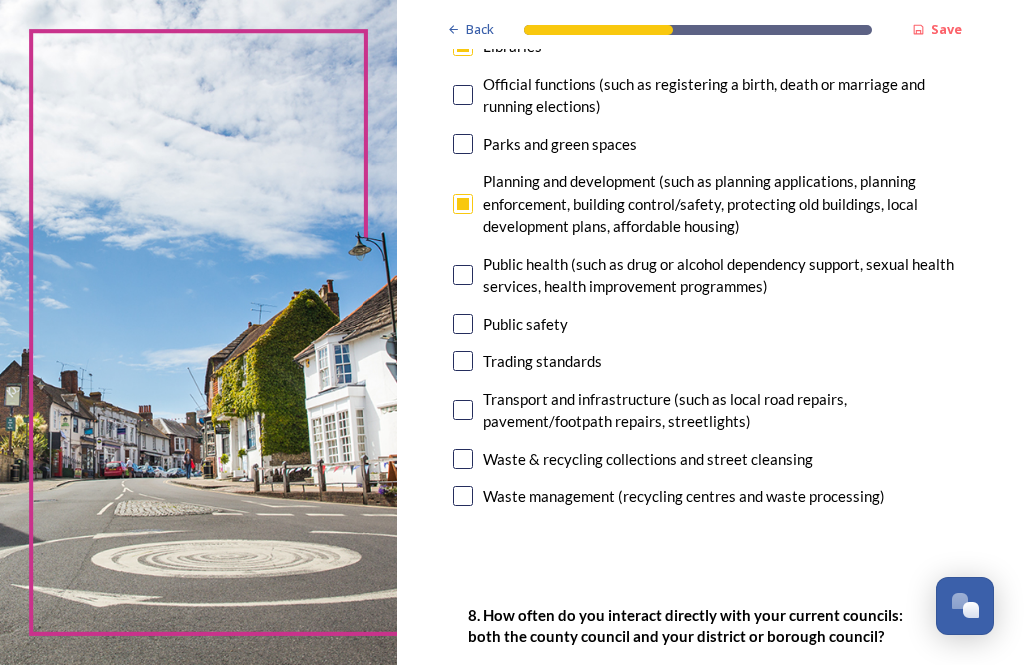 scroll, scrollTop: 766, scrollLeft: 0, axis: vertical 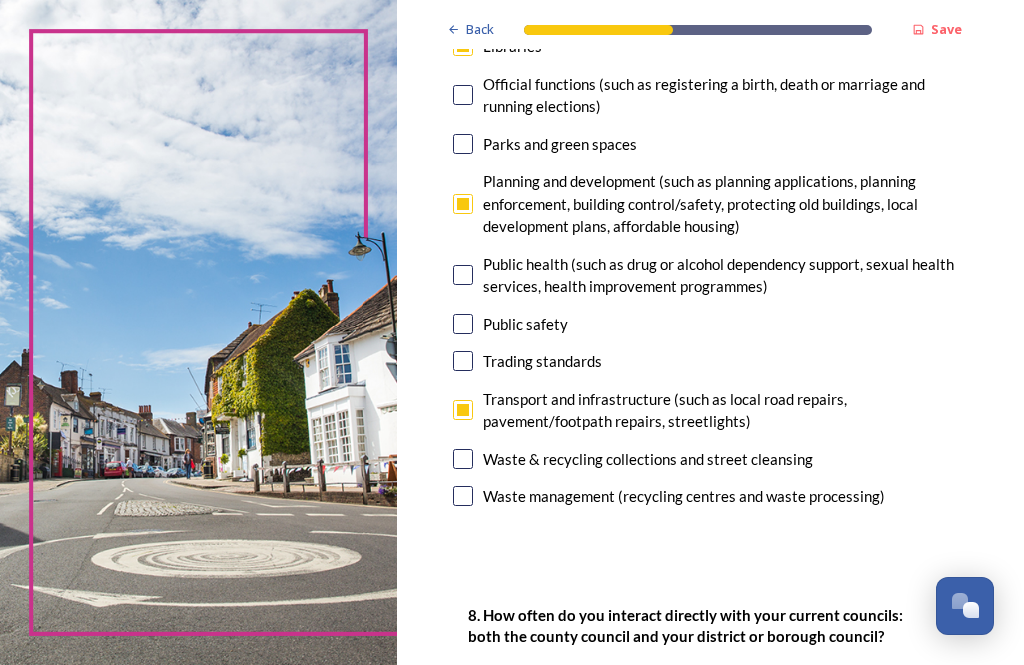 click at bounding box center (463, 459) 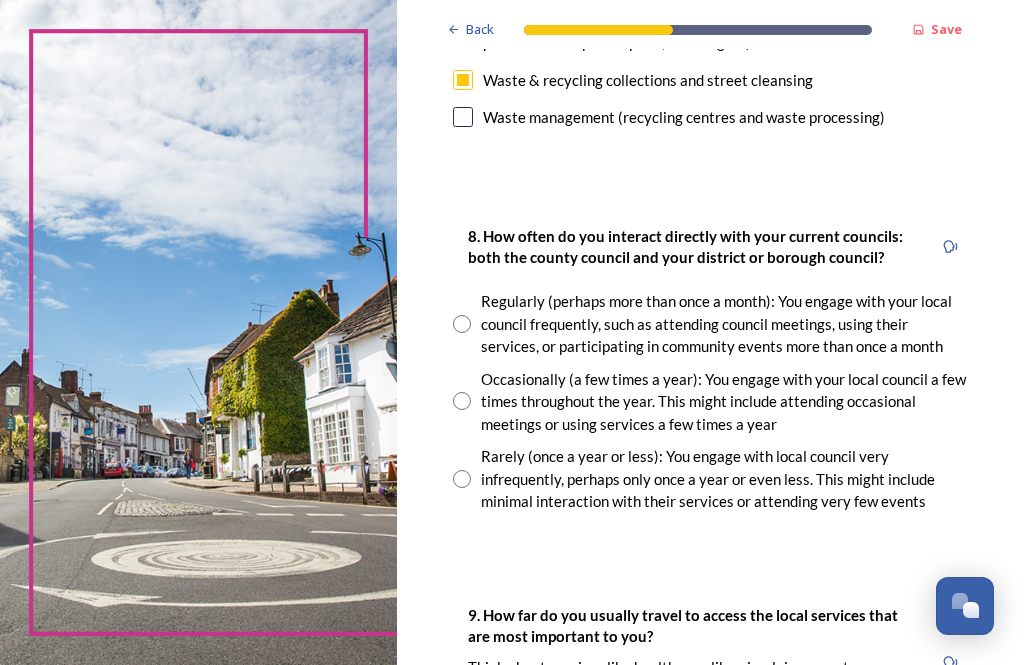 scroll, scrollTop: 1145, scrollLeft: 0, axis: vertical 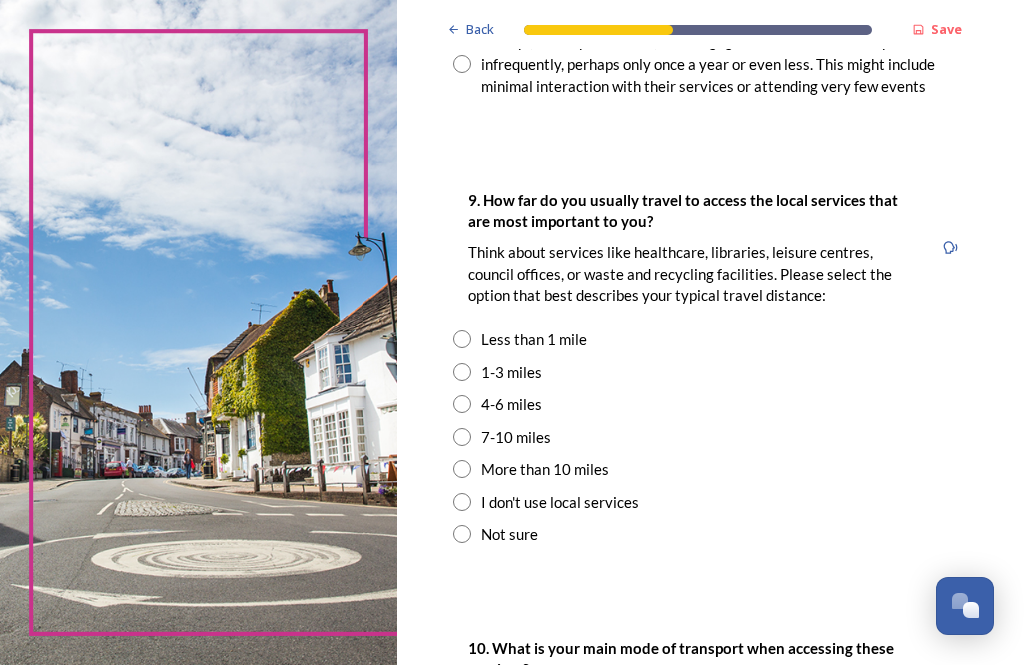 click at bounding box center (462, 372) 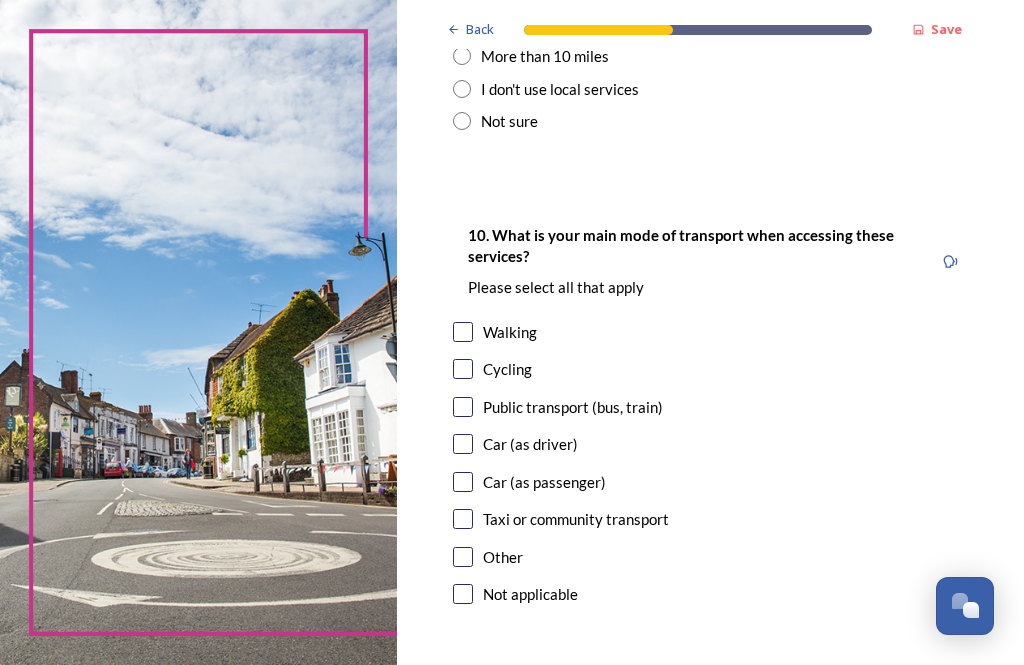 scroll, scrollTop: 1979, scrollLeft: 0, axis: vertical 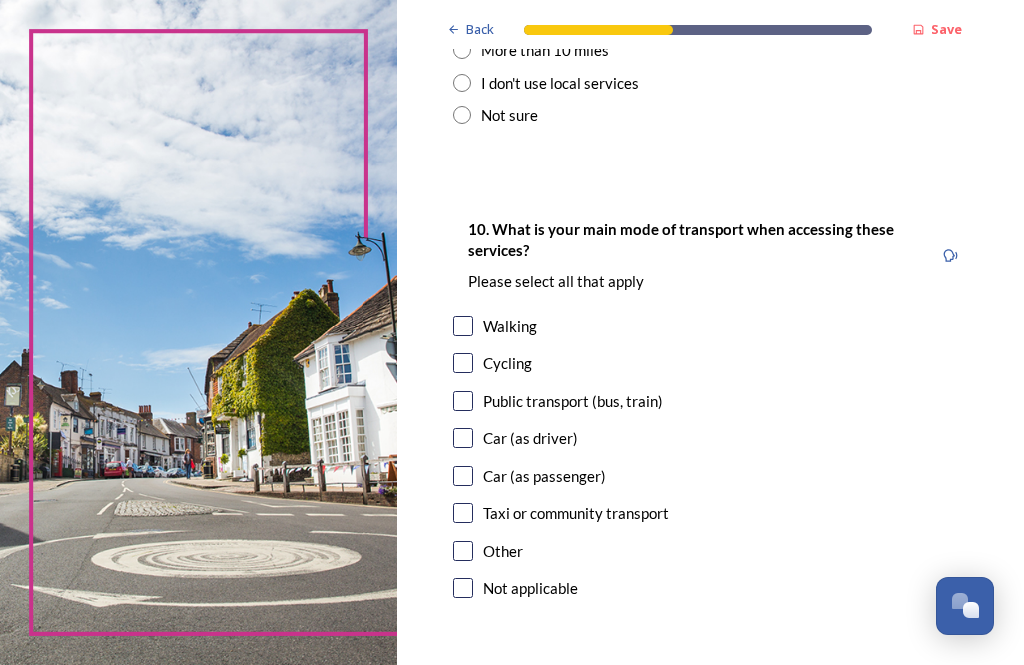 click at bounding box center (463, 438) 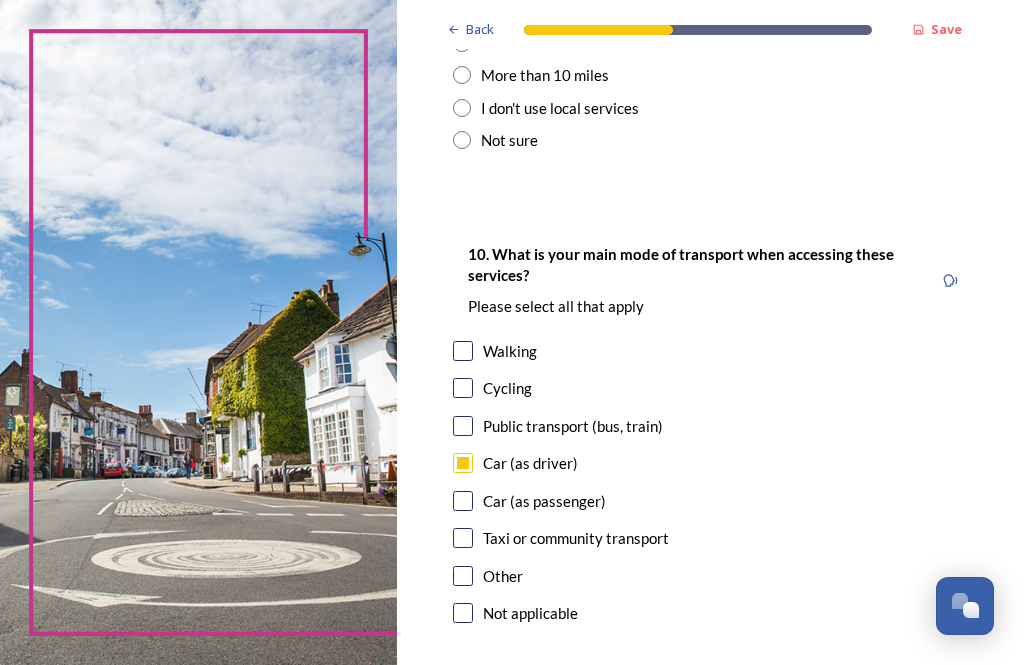 scroll, scrollTop: 1955, scrollLeft: 0, axis: vertical 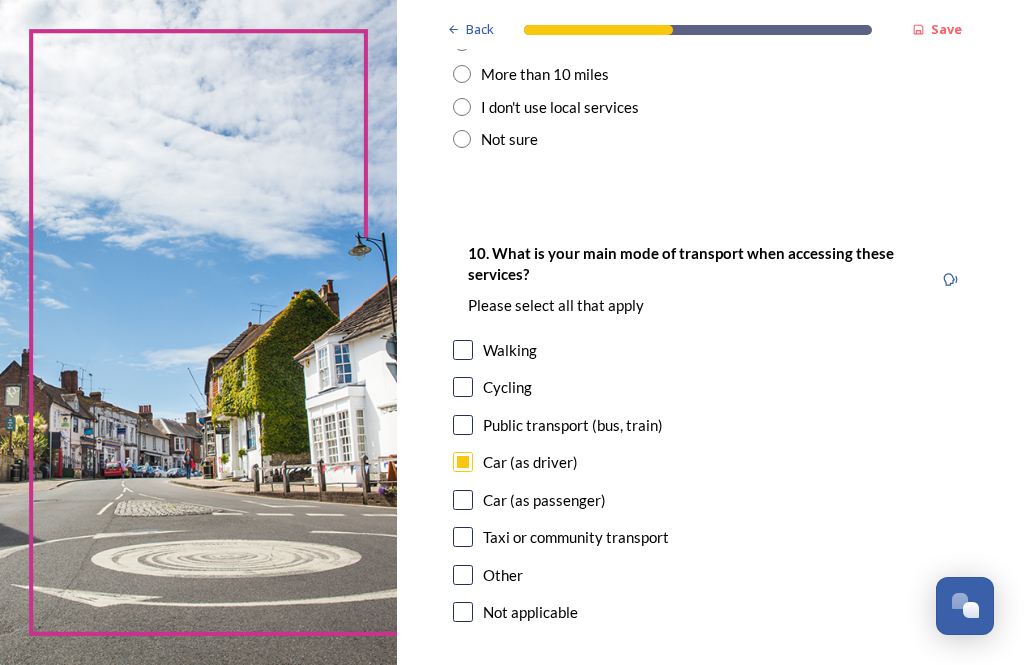 click at bounding box center [463, 500] 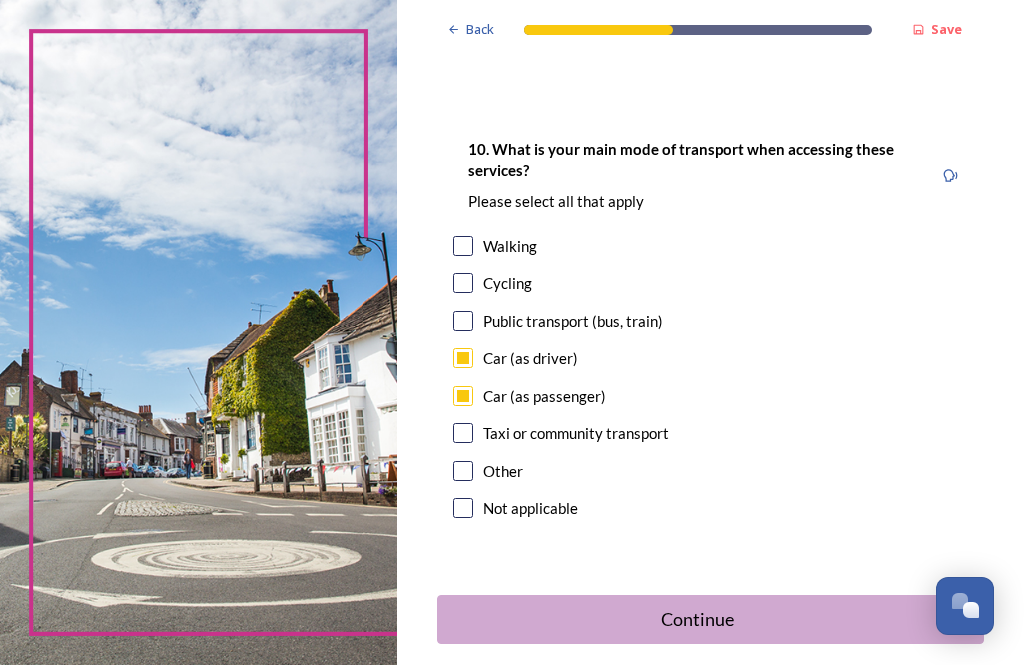 scroll, scrollTop: 2058, scrollLeft: 0, axis: vertical 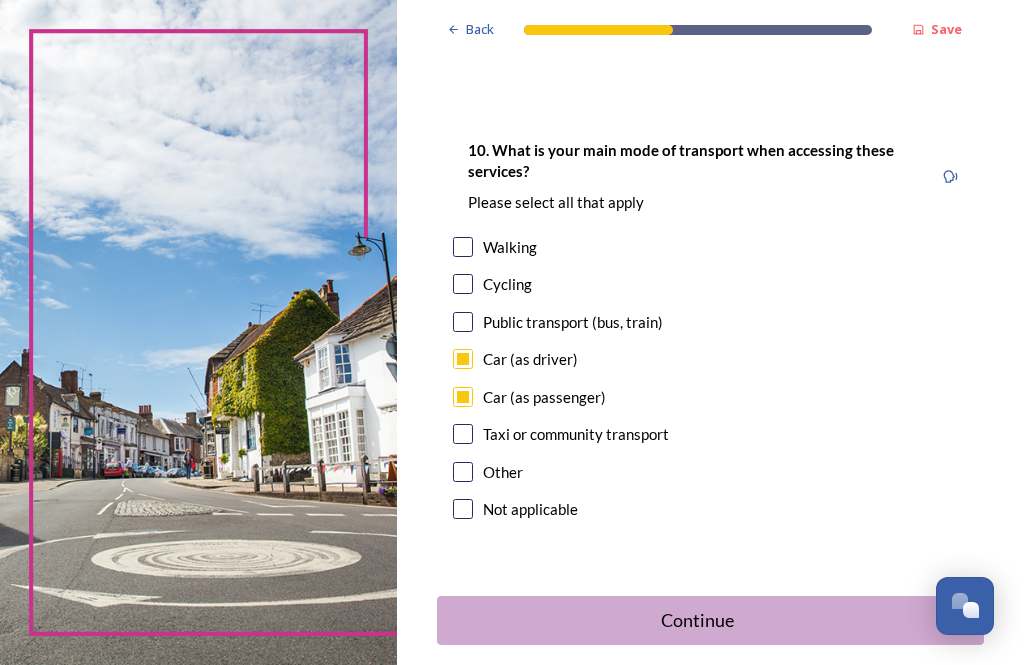 click on "Continue" at bounding box center [697, 620] 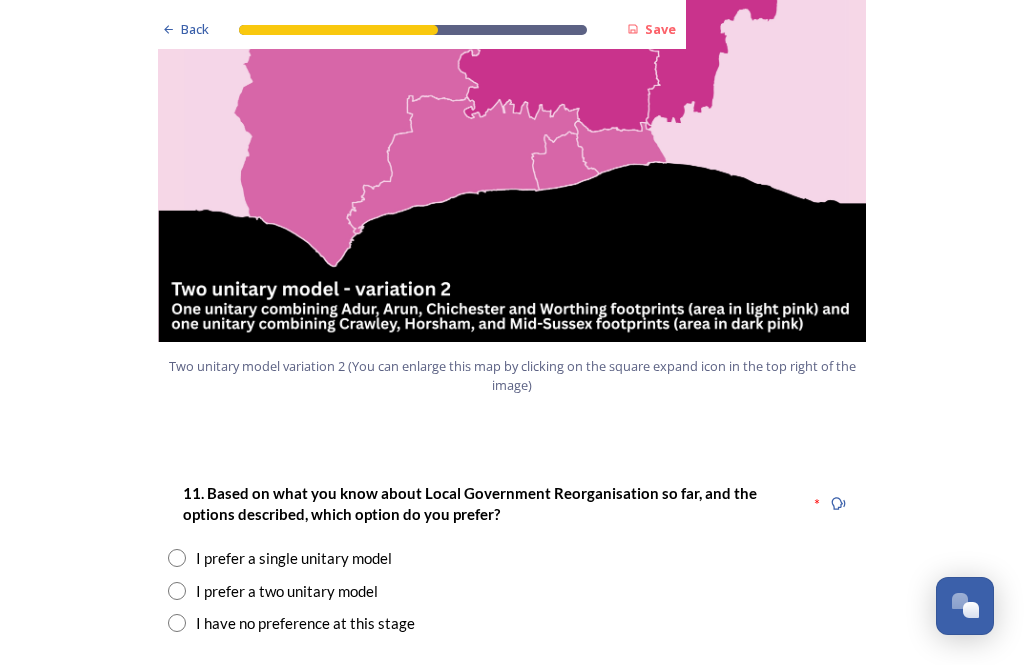 scroll, scrollTop: 2317, scrollLeft: 0, axis: vertical 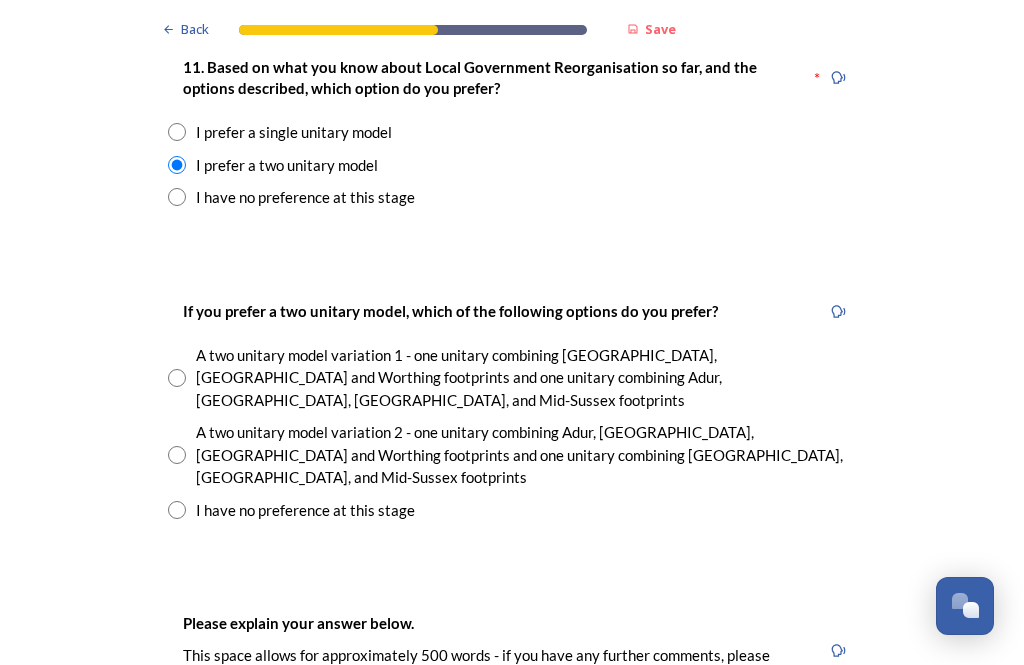 click at bounding box center (177, 378) 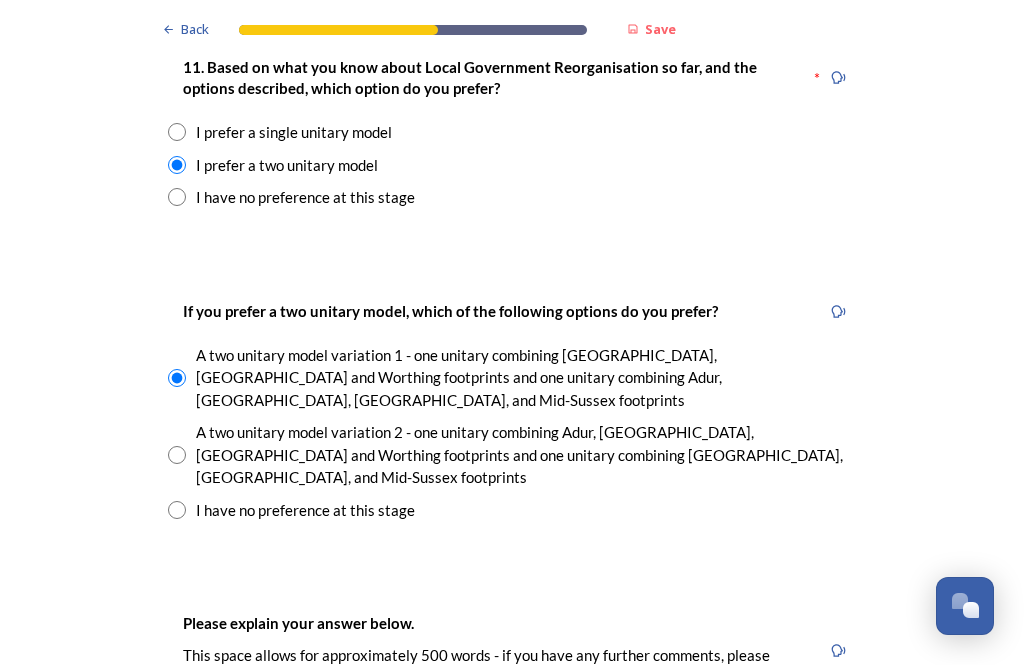 click at bounding box center [177, 378] 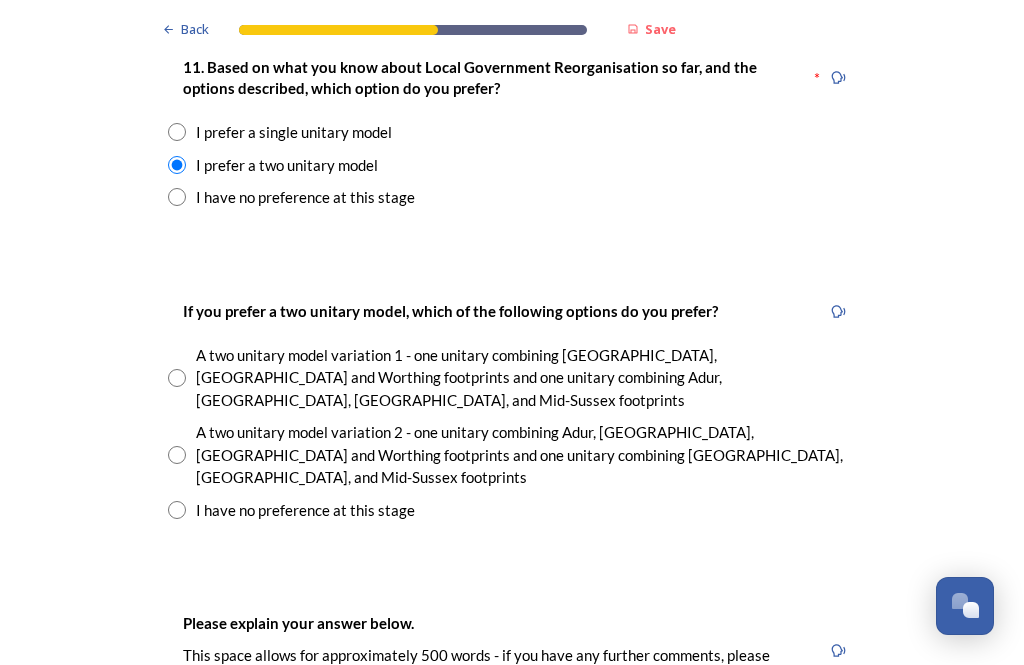 click at bounding box center (177, 510) 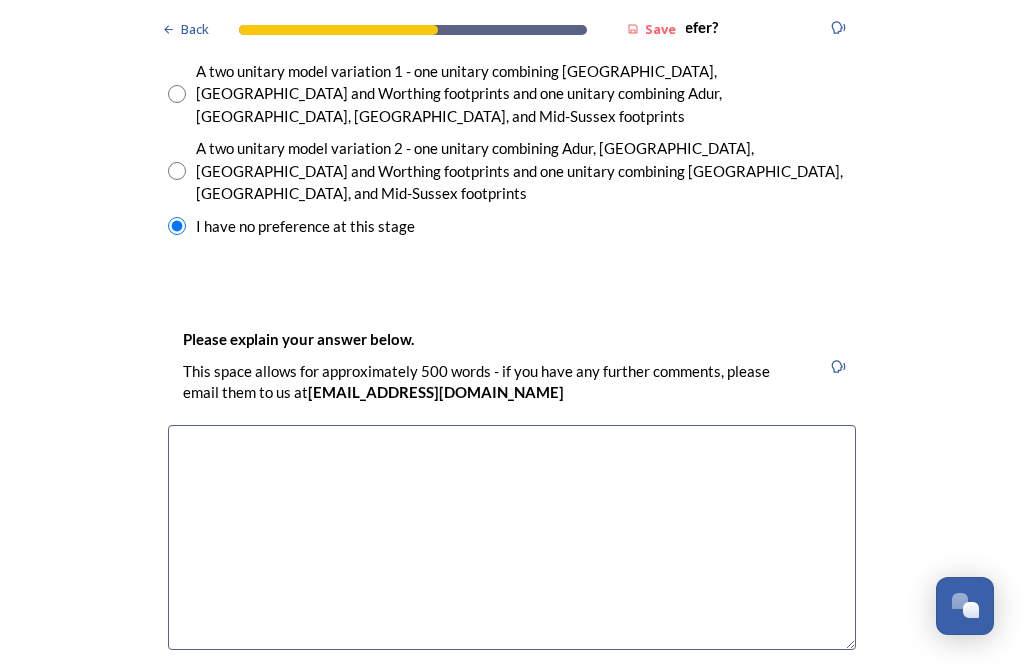 scroll, scrollTop: 3034, scrollLeft: 0, axis: vertical 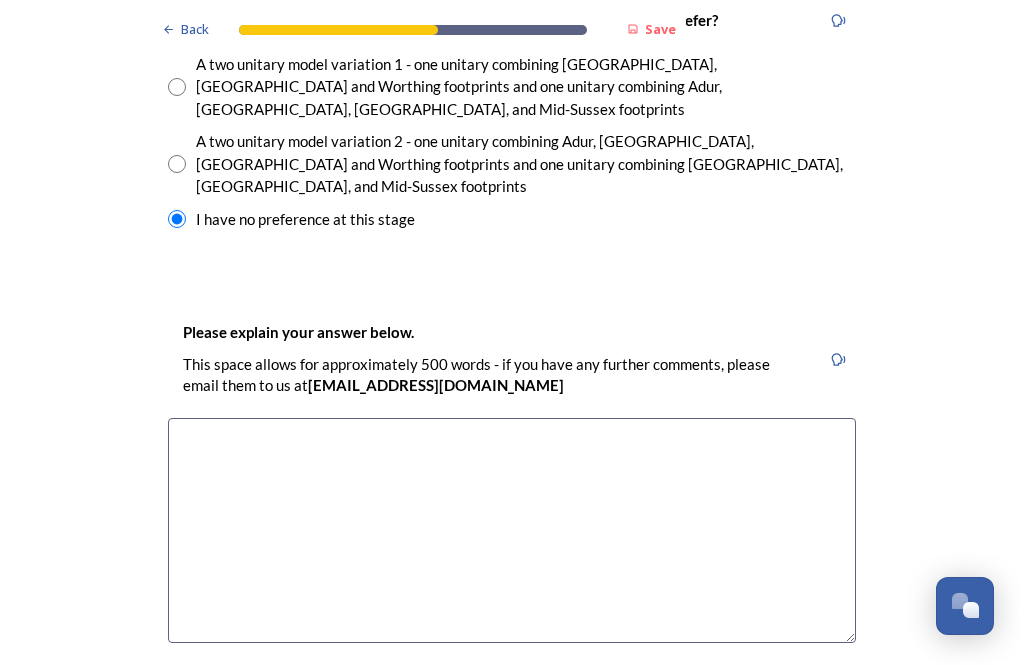 click at bounding box center [512, 530] 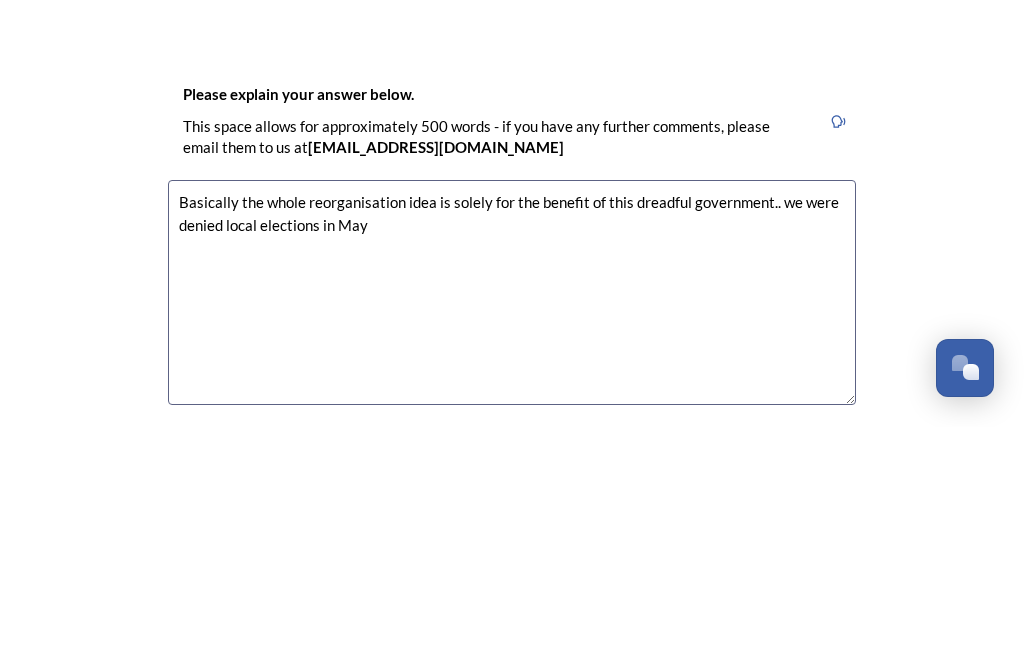 click on "Basically the whole reorganisation idea is solely for the benefit of this dreadful government.. we were denied local elections in May" at bounding box center [512, 530] 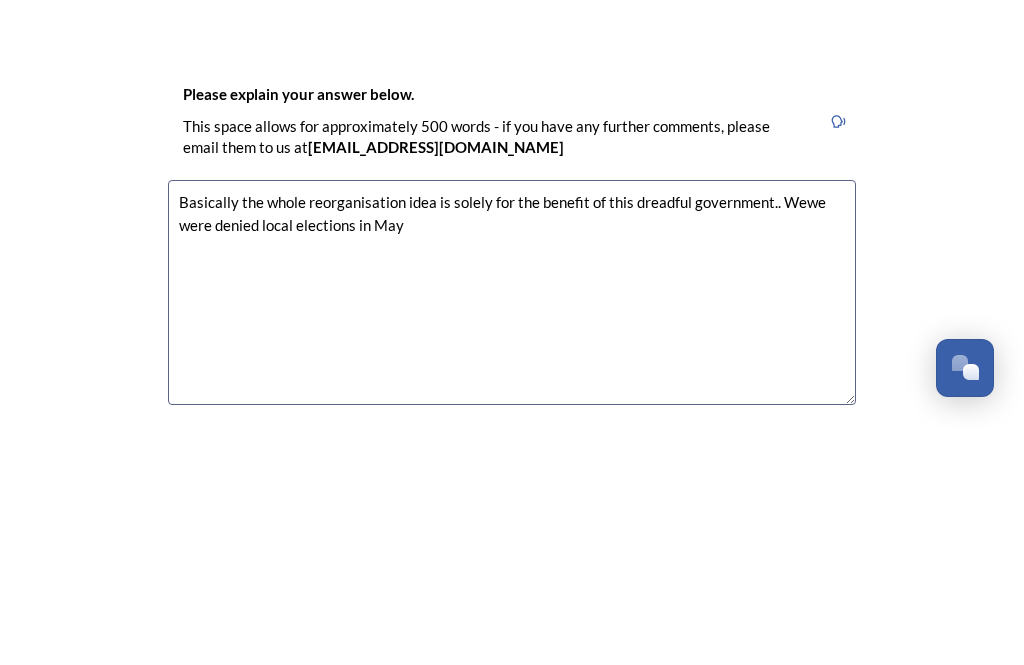 click on "Basically the whole reorganisation idea is solely for the benefit of this dreadful government.. Wewe were denied local elections in May" at bounding box center [512, 530] 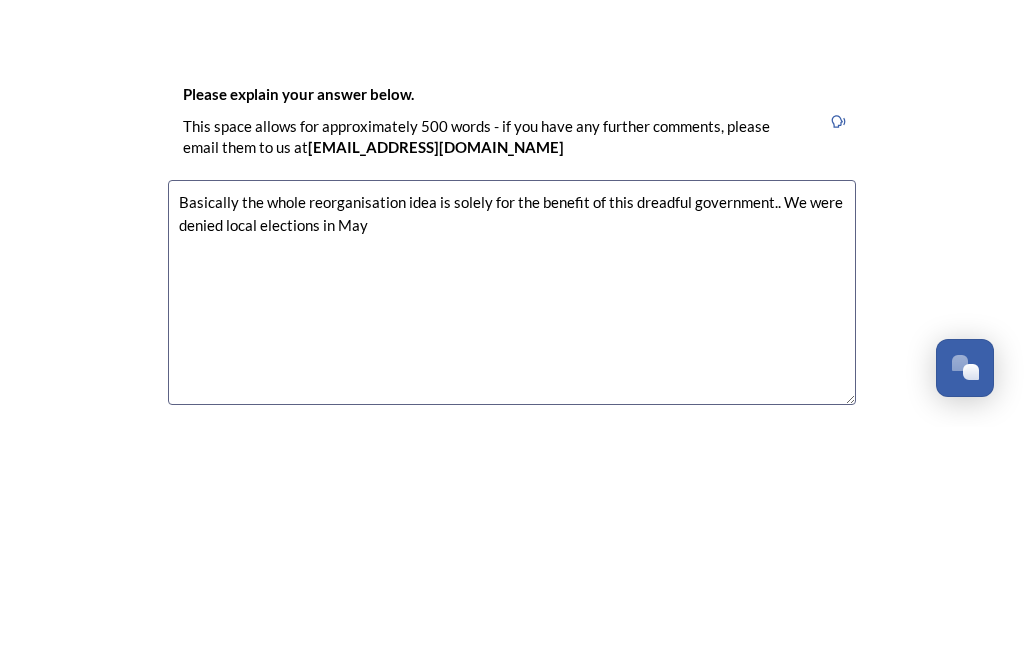 click on "Basically the whole reorganisation idea is solely for the benefit of this dreadful government.. We were denied local elections in May" at bounding box center (512, 530) 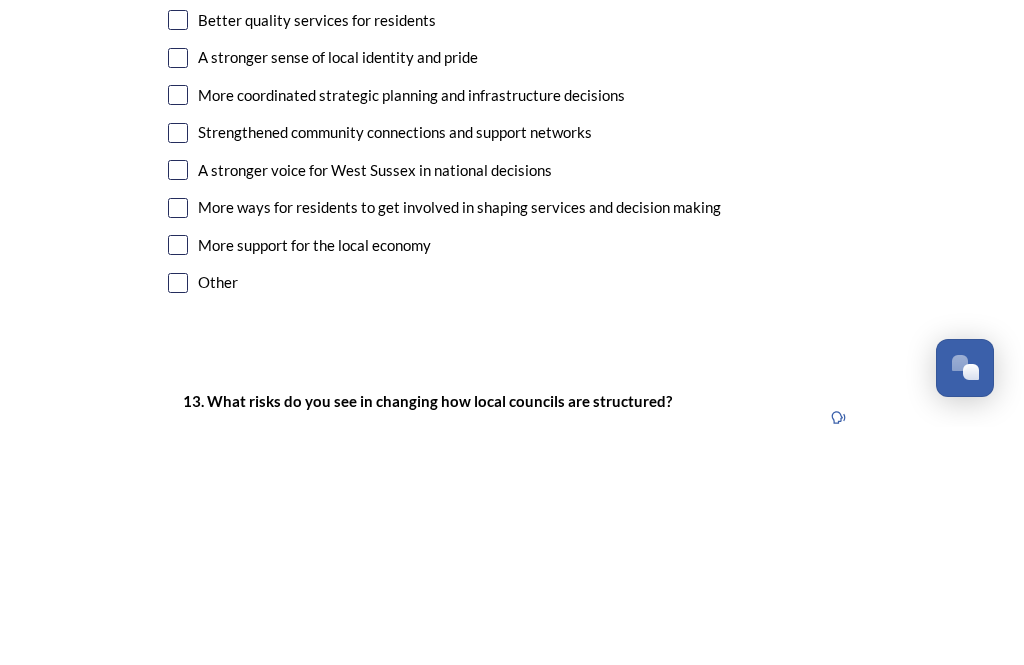 scroll, scrollTop: 3749, scrollLeft: 0, axis: vertical 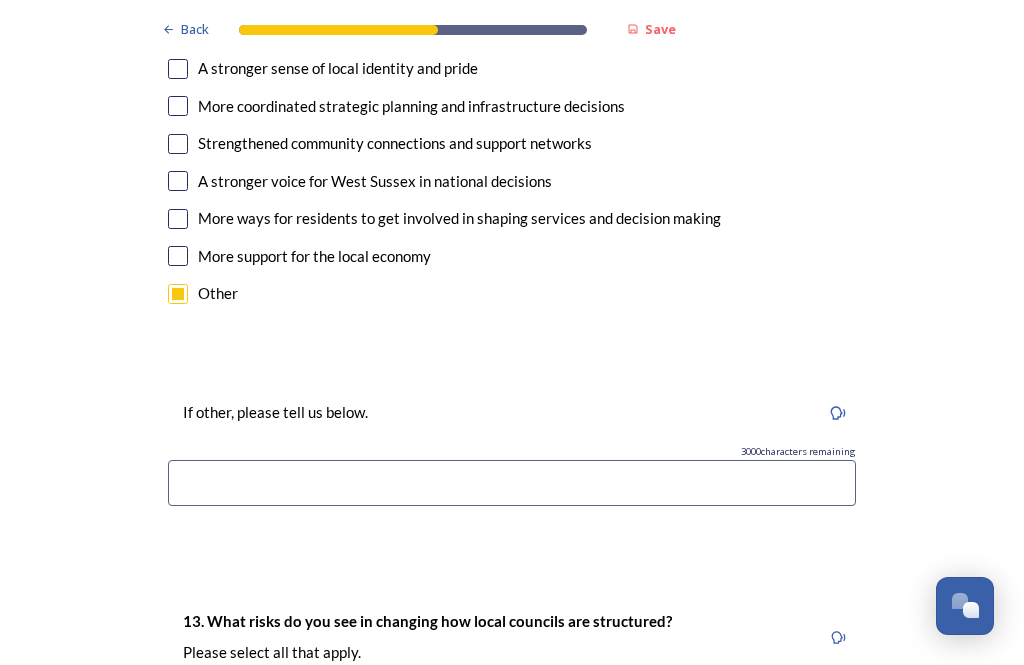click at bounding box center (512, 483) 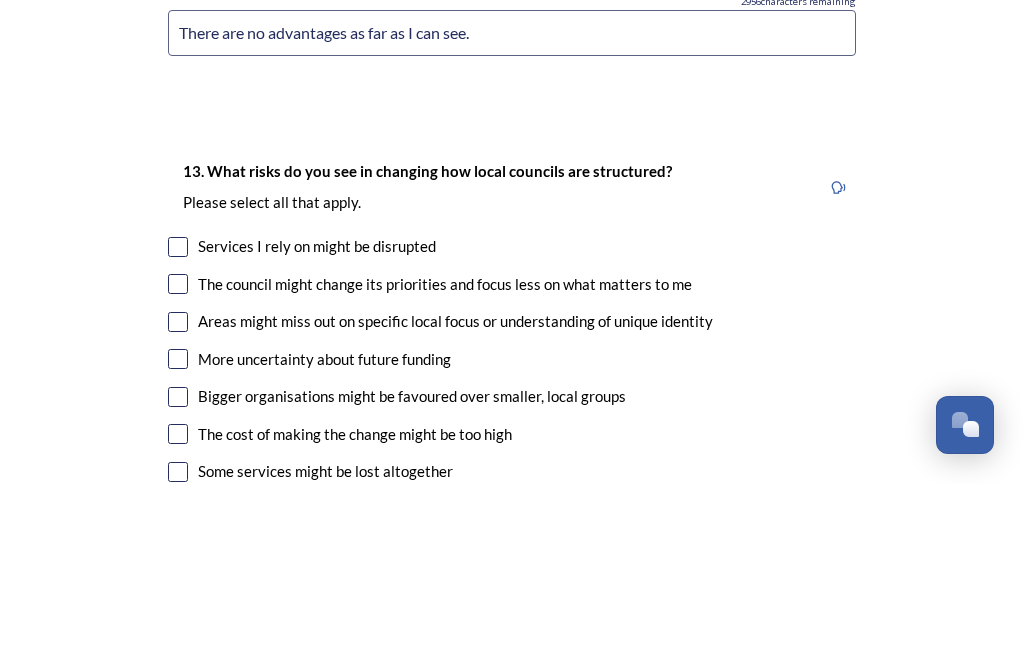 scroll, scrollTop: 4245, scrollLeft: 0, axis: vertical 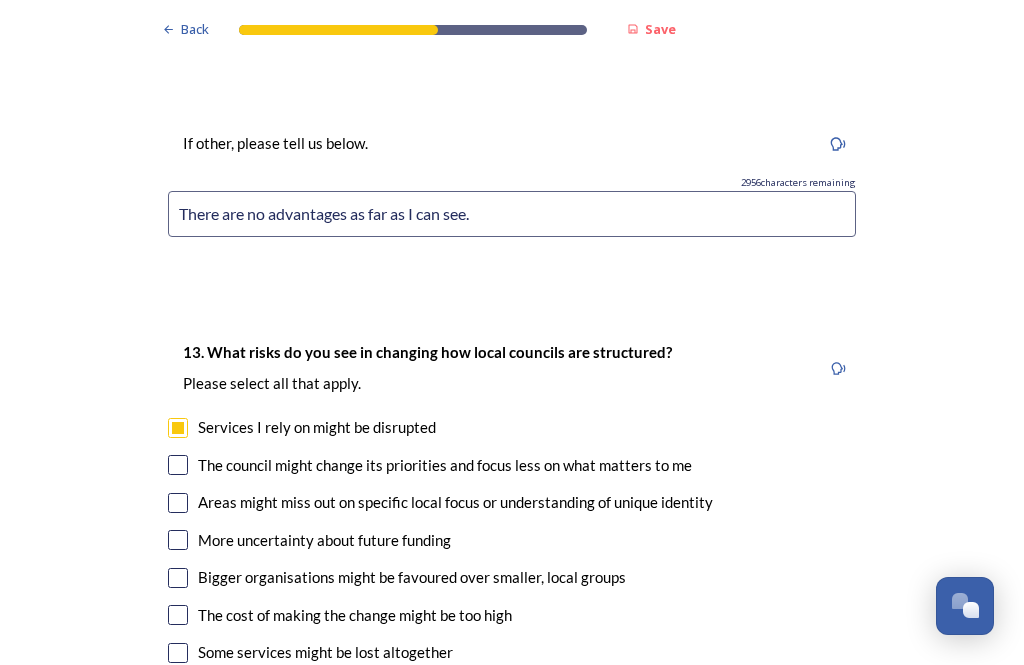 click at bounding box center (178, 465) 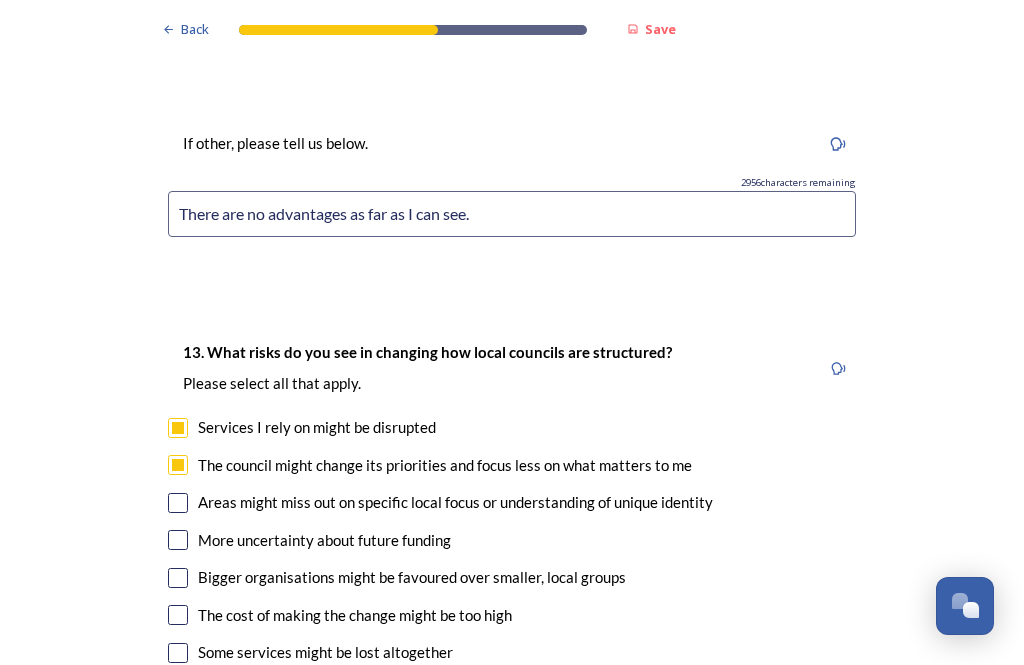 click at bounding box center [178, 540] 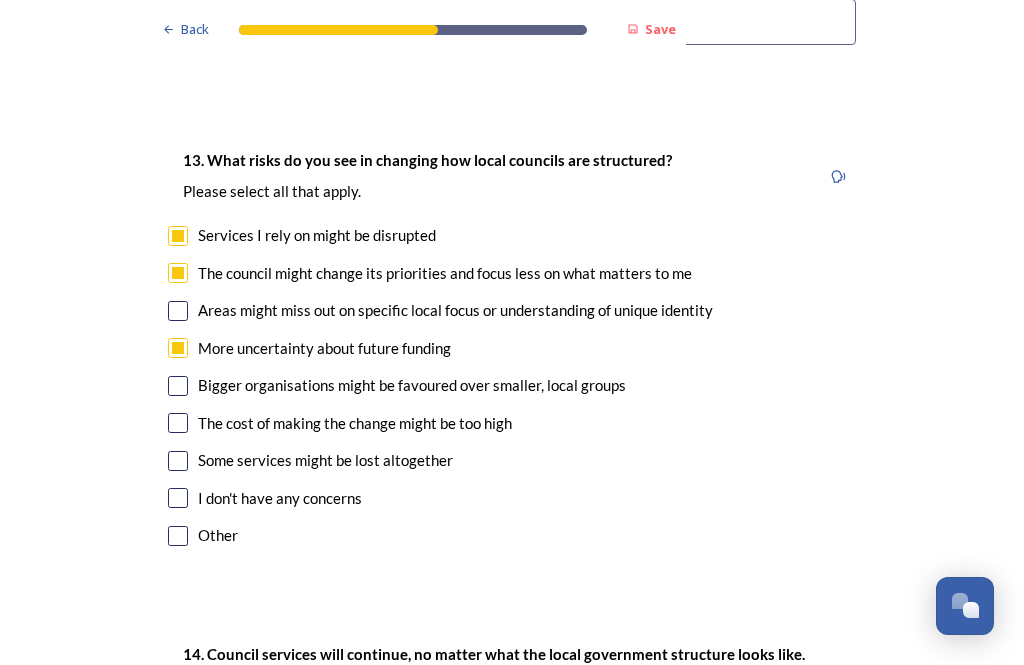 scroll, scrollTop: 4437, scrollLeft: 0, axis: vertical 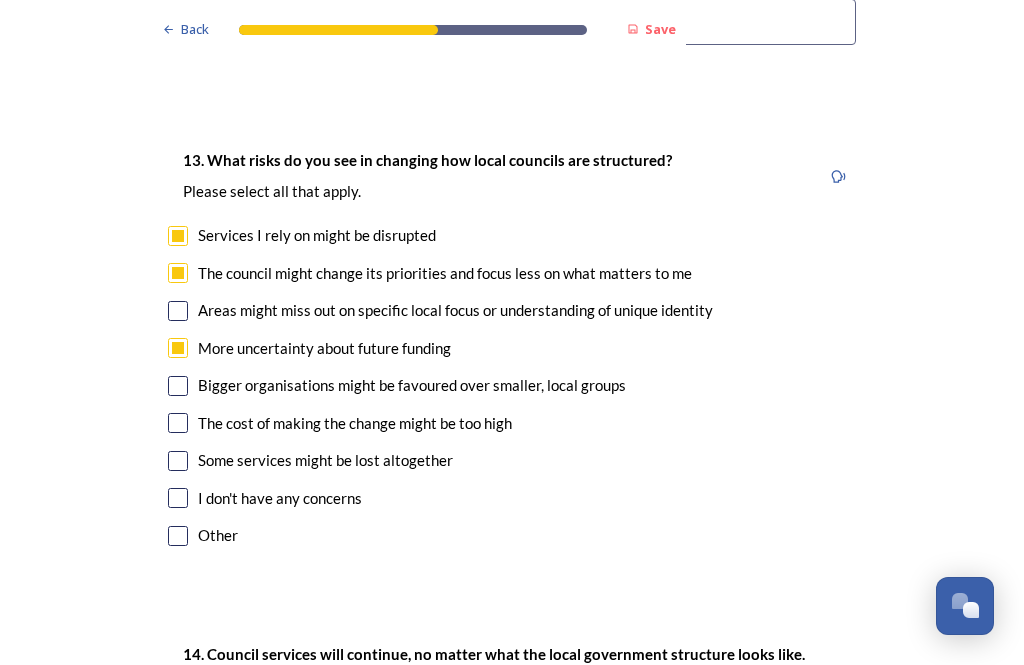 click at bounding box center [178, 386] 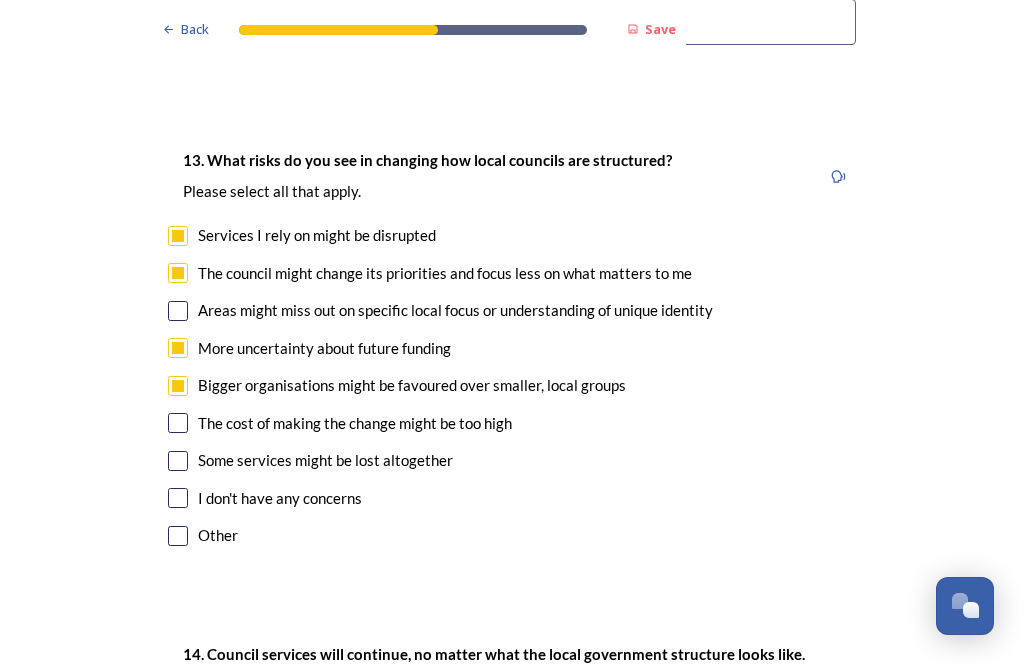 click at bounding box center (178, 461) 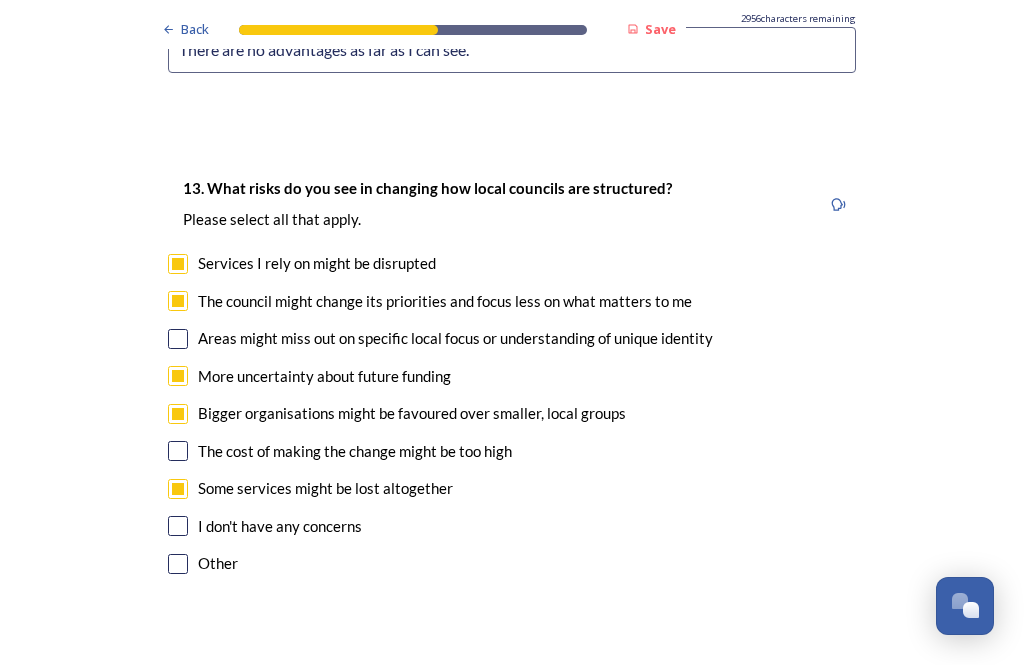 scroll, scrollTop: 4409, scrollLeft: 0, axis: vertical 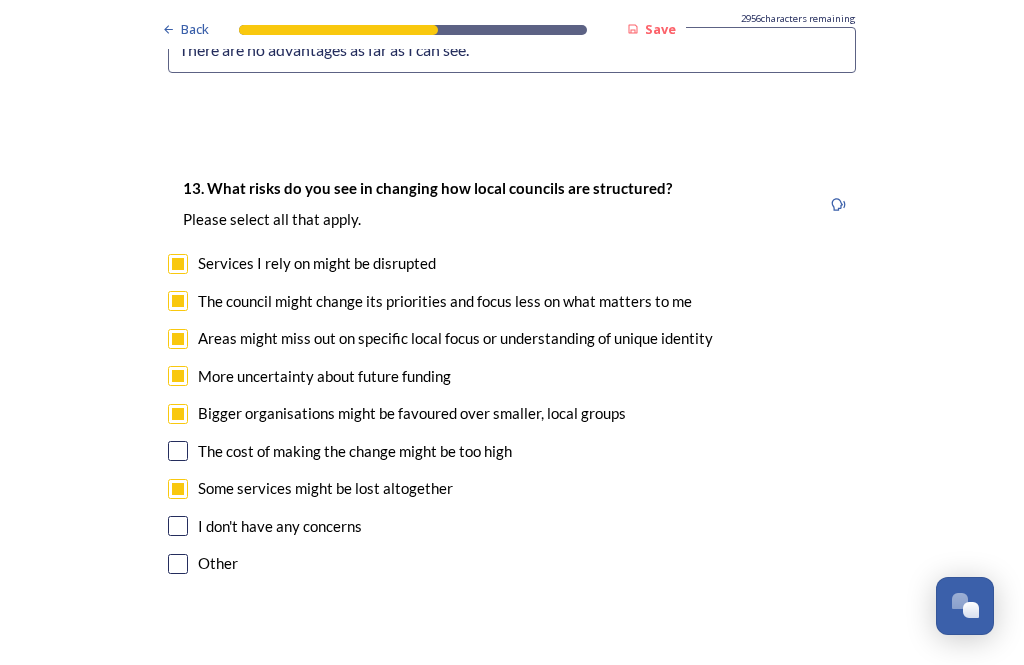click at bounding box center [178, 451] 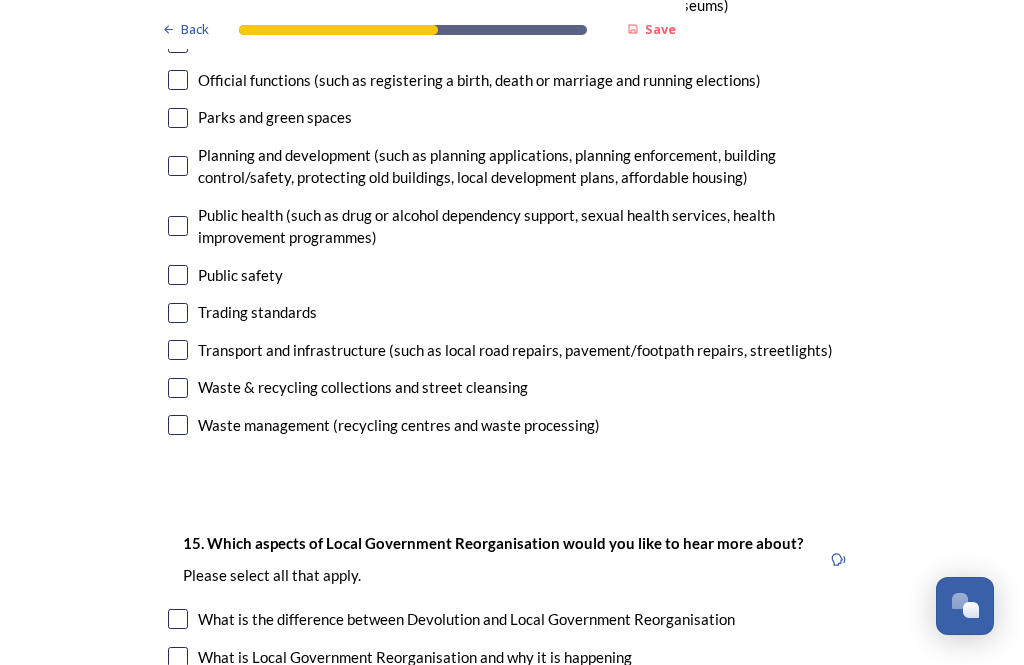 scroll, scrollTop: 5586, scrollLeft: 0, axis: vertical 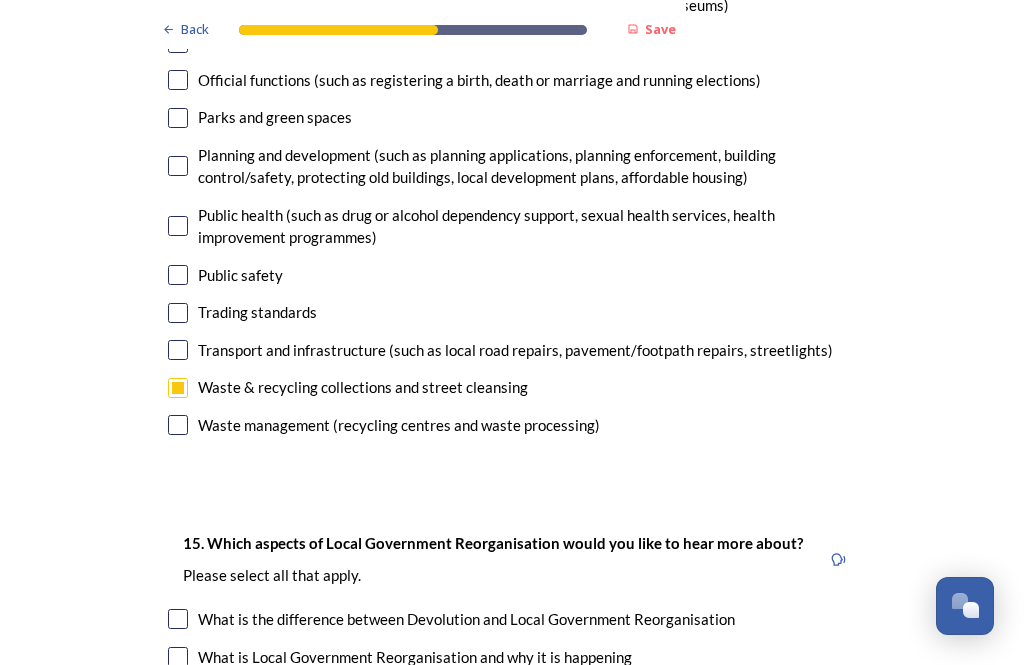 click at bounding box center [178, 388] 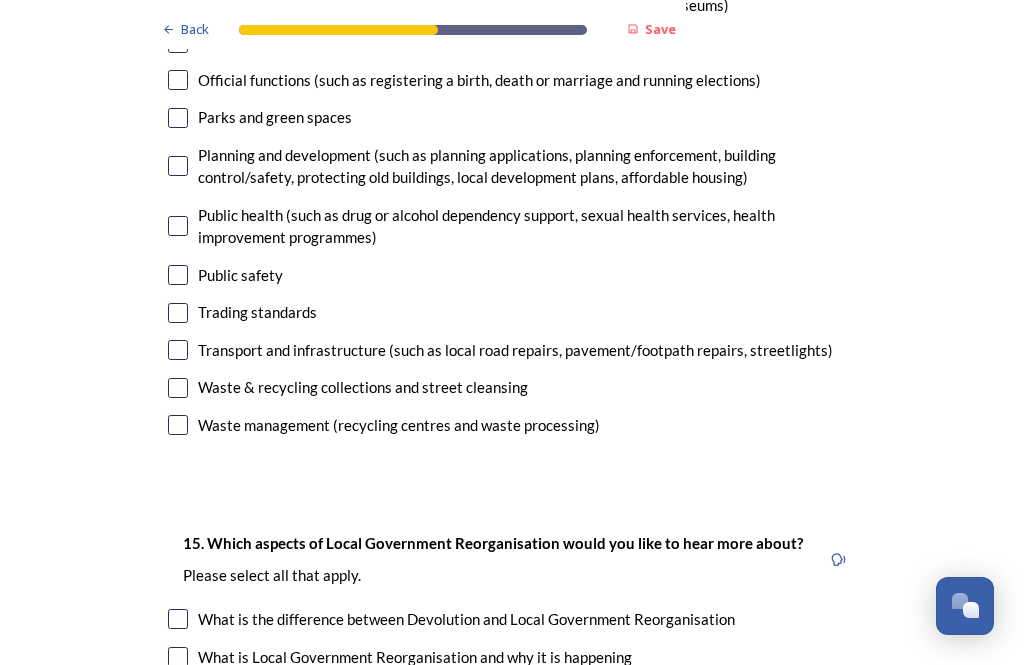 click at bounding box center (178, 350) 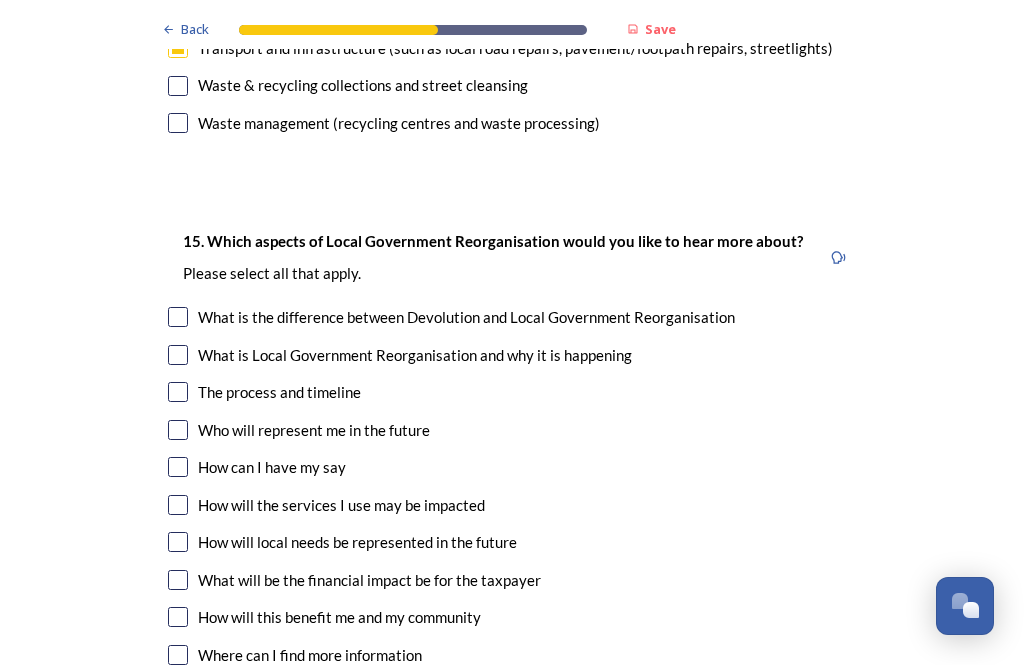 scroll, scrollTop: 5888, scrollLeft: 0, axis: vertical 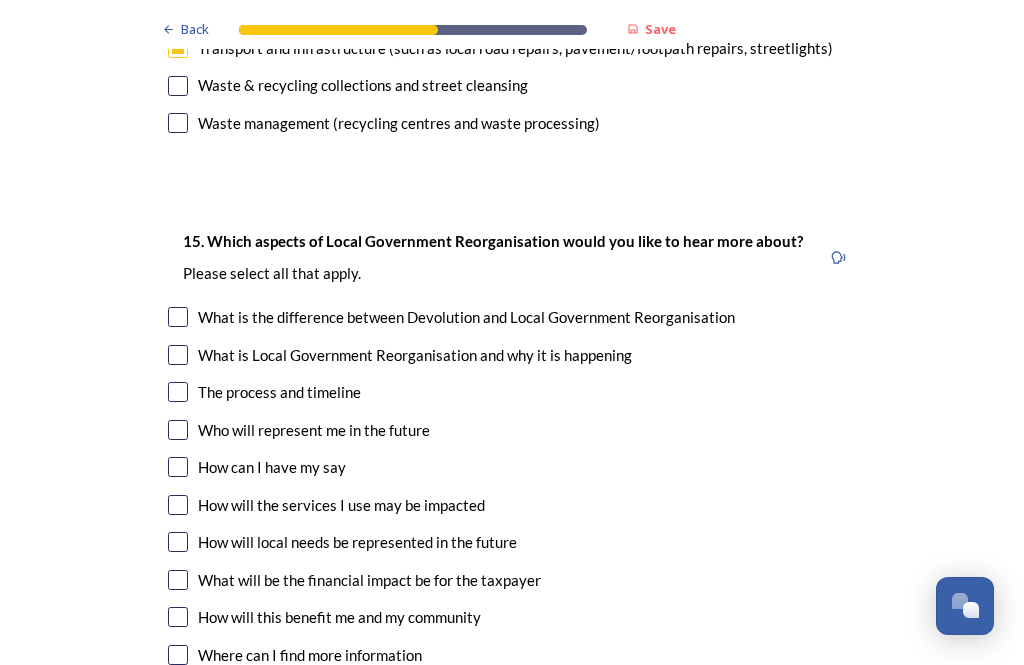 click at bounding box center [178, 317] 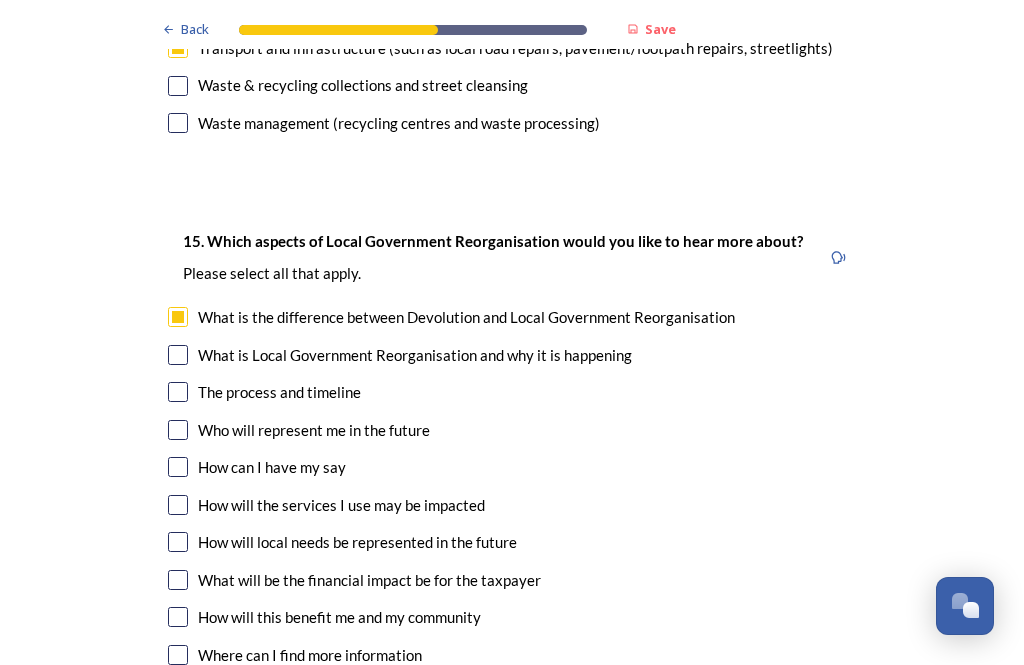 click on "15. Which aspects of Local Government Reorganisation would you like to hear more about? ﻿Please select all that apply.   What is the difference between Devolution and Local Government Reorganisation What is Local Government Reorganisation and why it is happening The process and timeline Who will represent me in the future How can I have my say How will the services I use may be impacted How will local needs be represented in the future What will be the financial impact be for the taxpayer How will this benefit me and my community Where can I find more information" at bounding box center (512, 450) 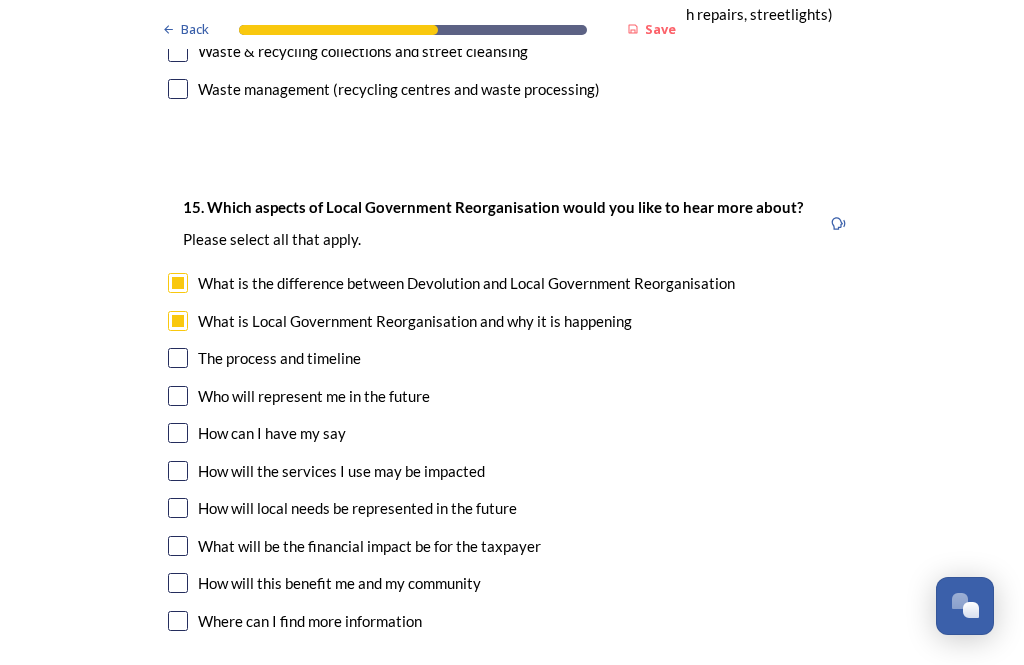 scroll, scrollTop: 5925, scrollLeft: 0, axis: vertical 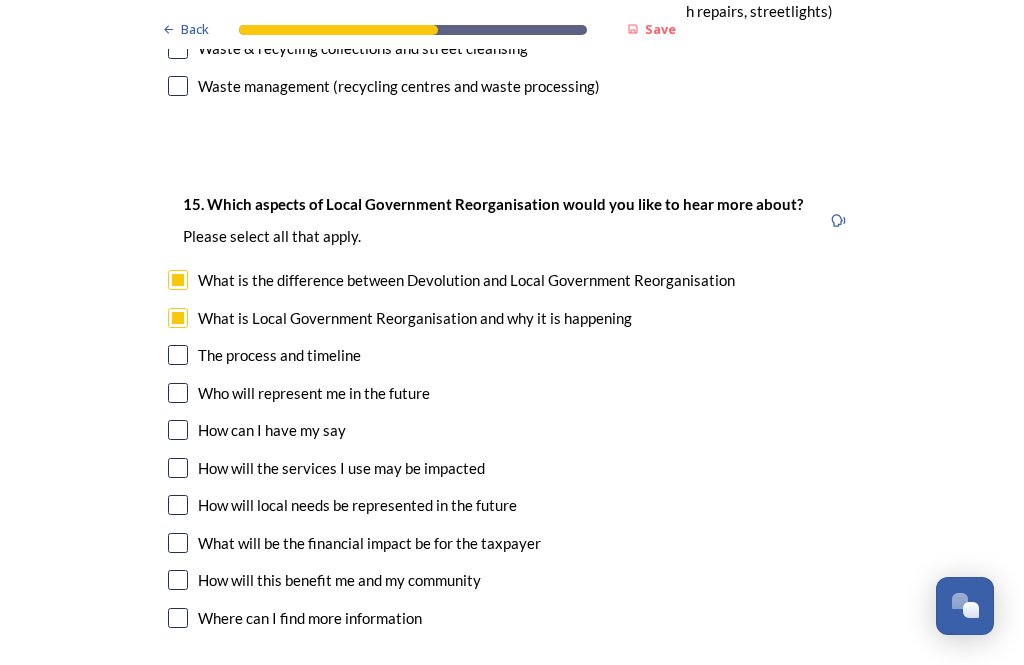 click on "15. Which aspects of Local Government Reorganisation would you like to hear more about? ﻿Please select all that apply.   What is the difference between Devolution and Local Government Reorganisation What is Local Government Reorganisation and why it is happening The process and timeline Who will represent me in the future How can I have my say How will the services I use may be impacted How will local needs be represented in the future What will be the financial impact be for the taxpayer How will this benefit me and my community Where can I find more information" at bounding box center [512, 413] 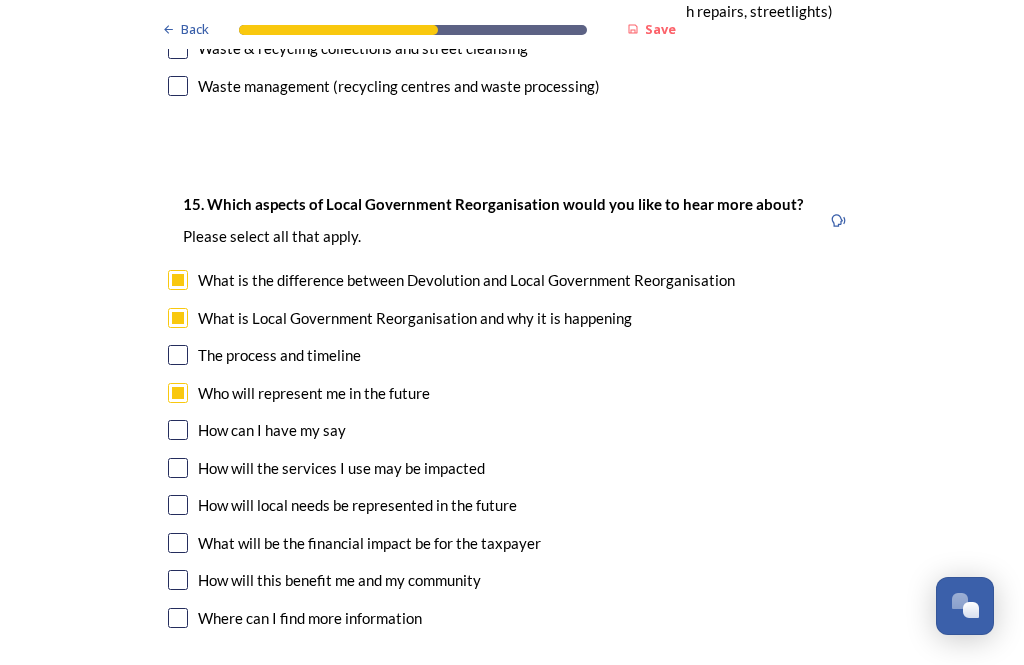 click at bounding box center (178, 430) 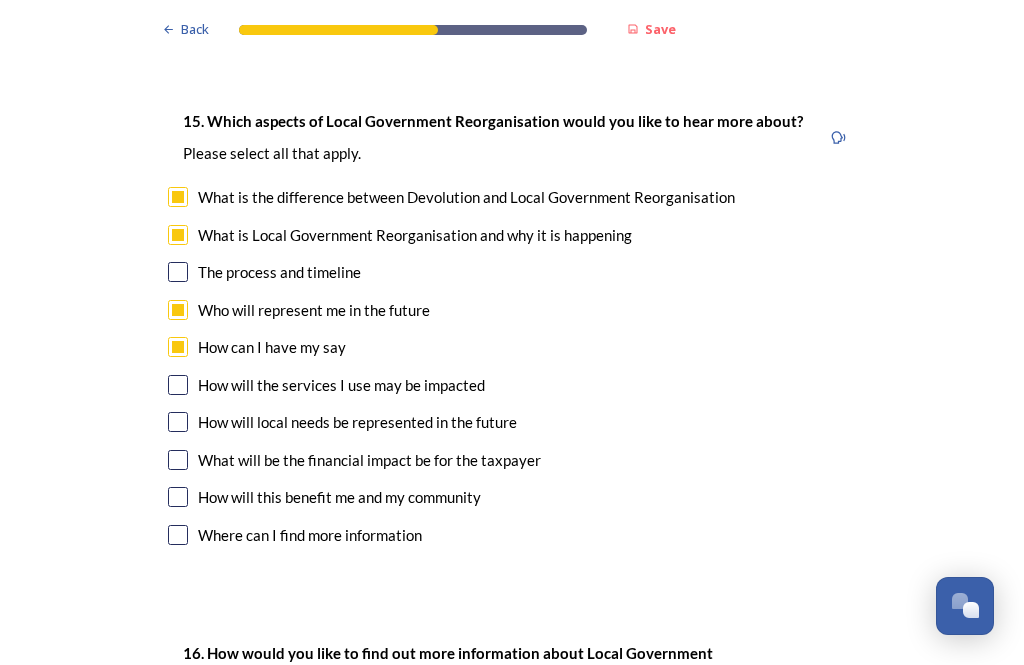 scroll, scrollTop: 6010, scrollLeft: 0, axis: vertical 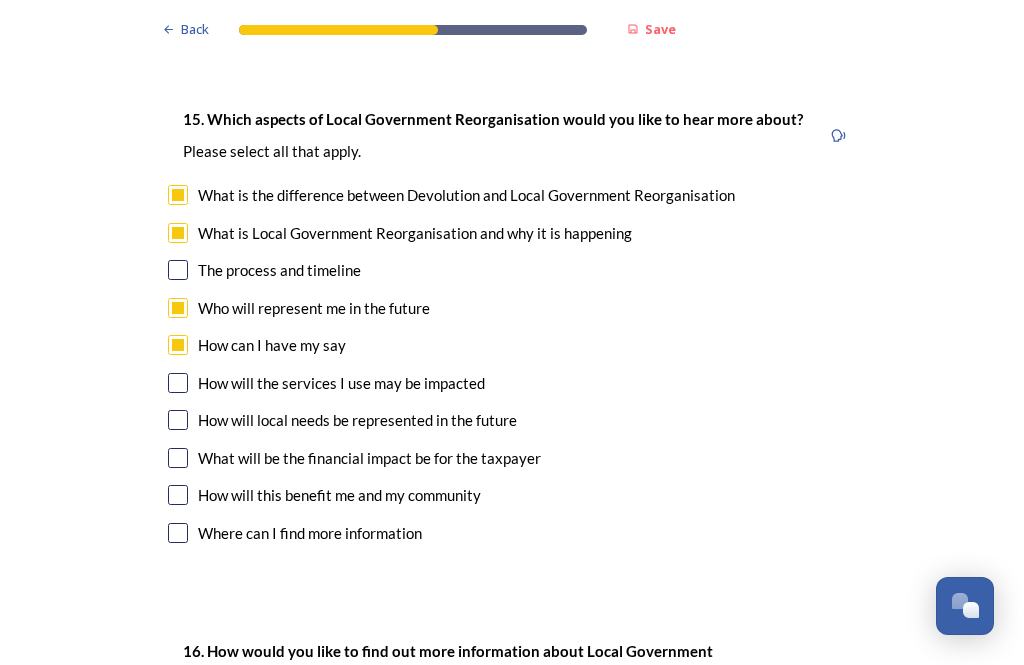 click on "How will the services I use may be impacted" at bounding box center [512, 383] 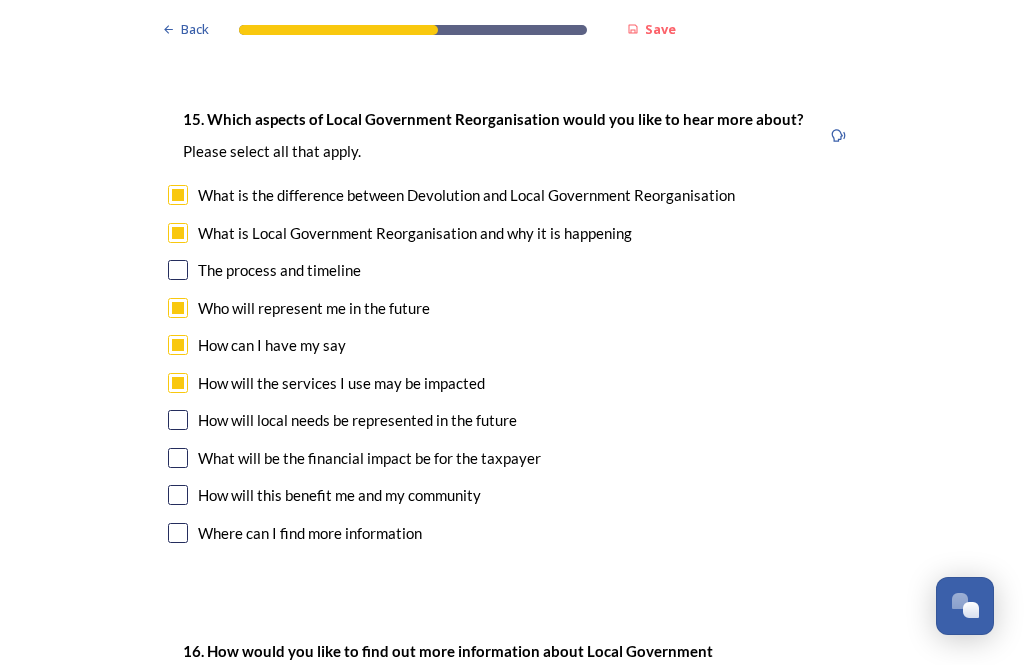 checkbox on "true" 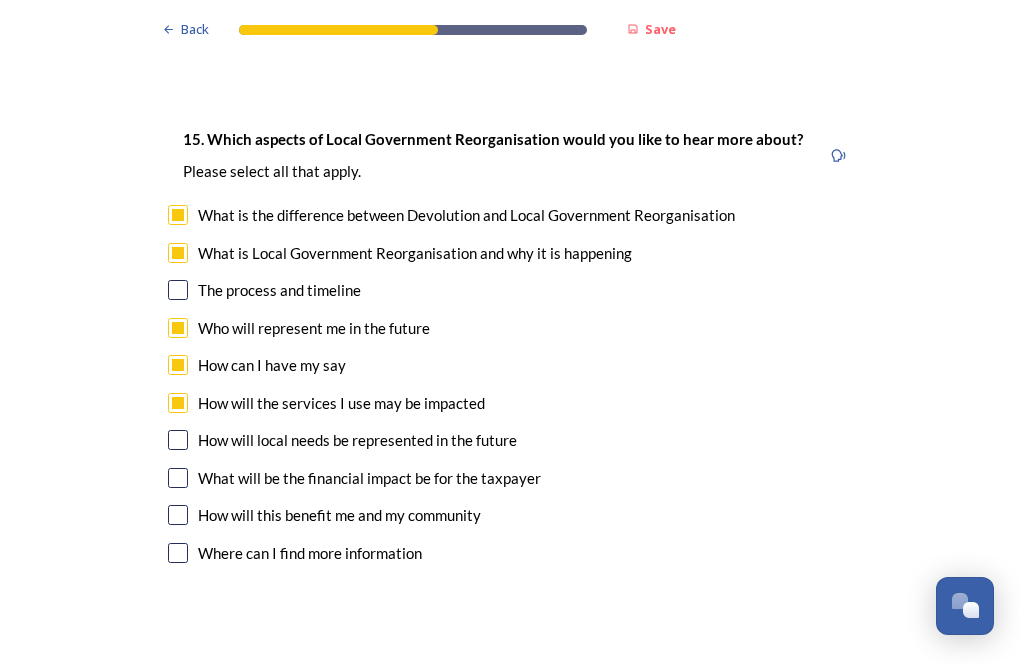 scroll, scrollTop: 5994, scrollLeft: 0, axis: vertical 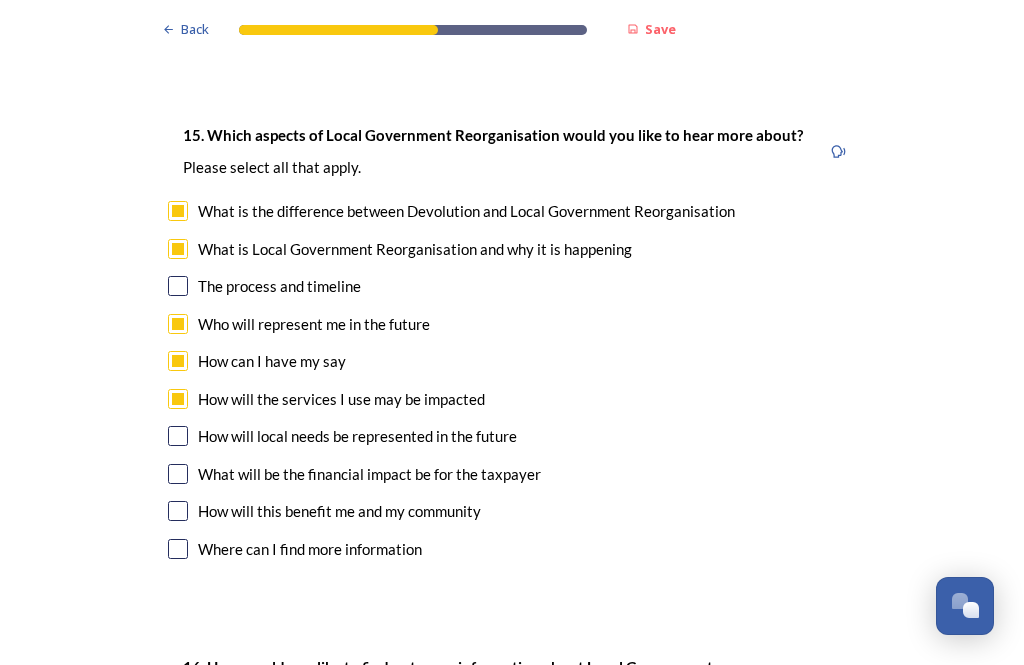 click at bounding box center (178, 474) 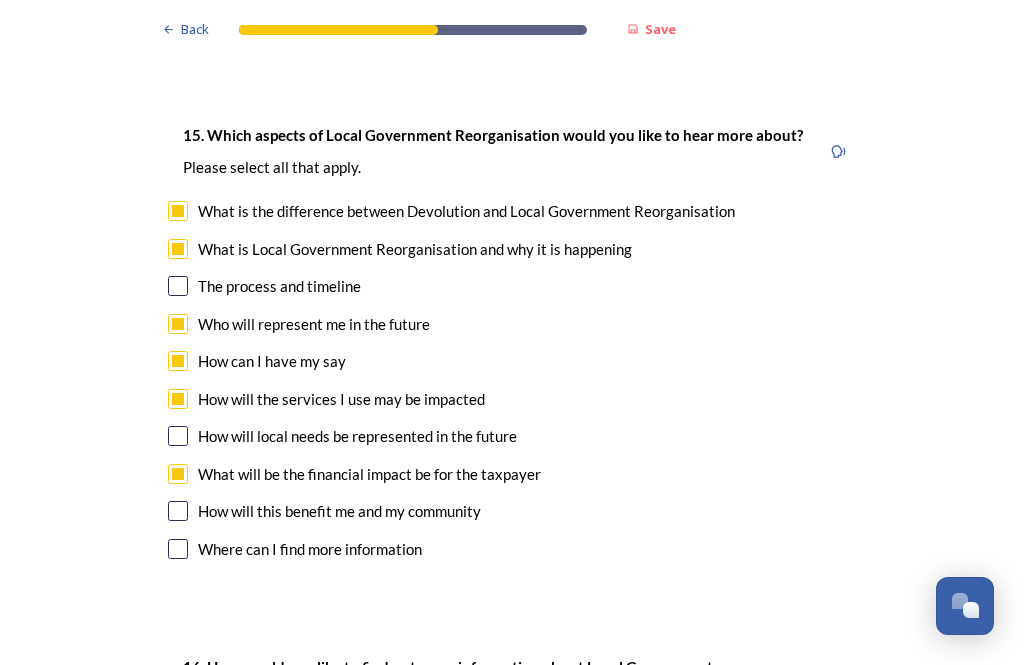 click at bounding box center (178, 511) 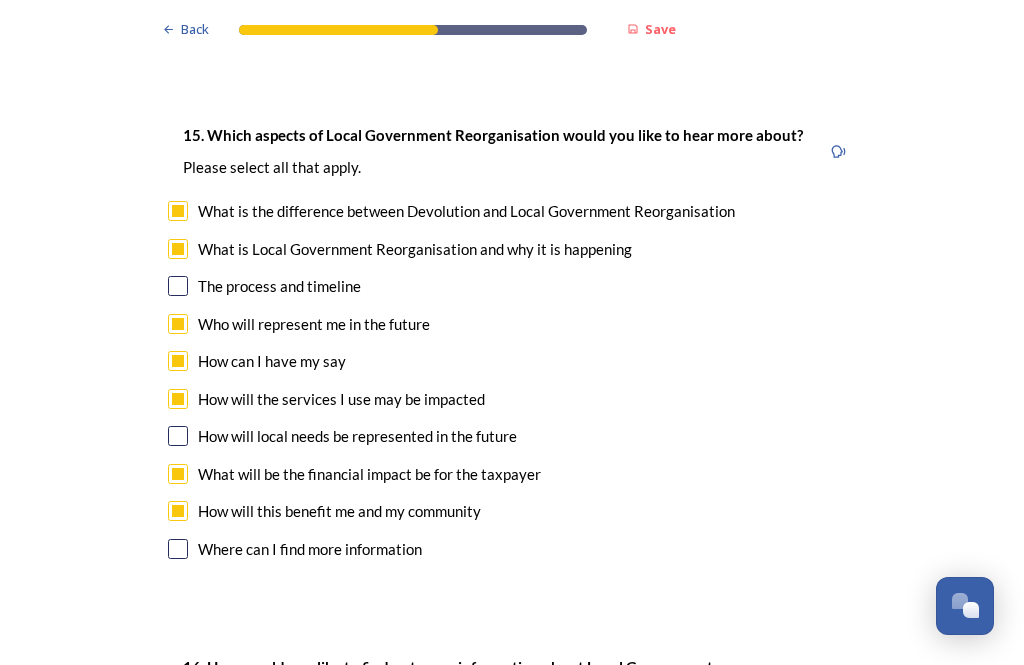 click at bounding box center [178, 549] 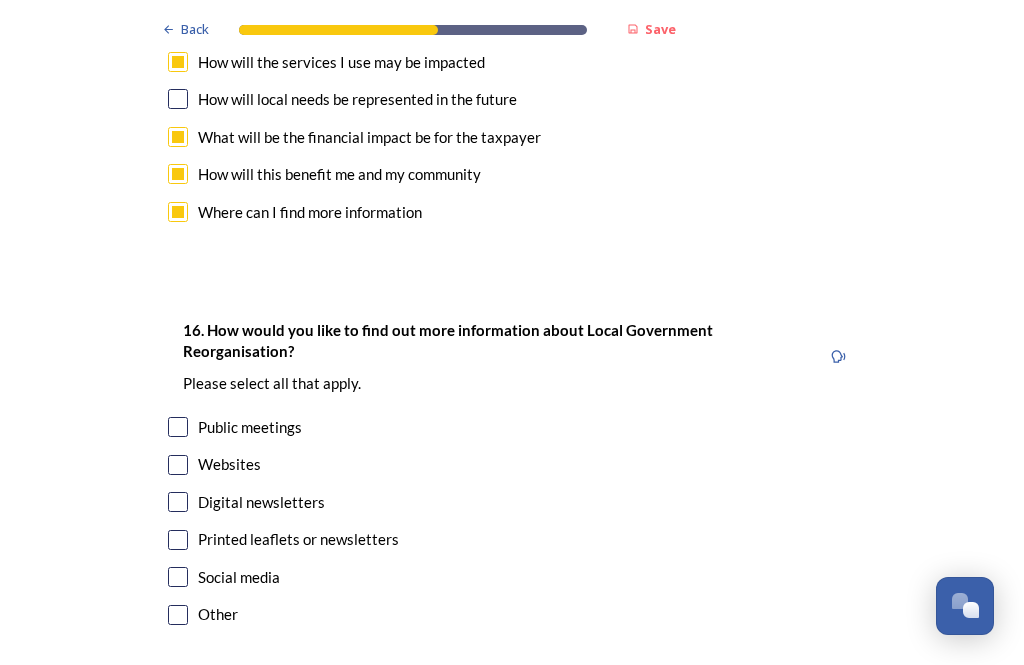 scroll, scrollTop: 6330, scrollLeft: 0, axis: vertical 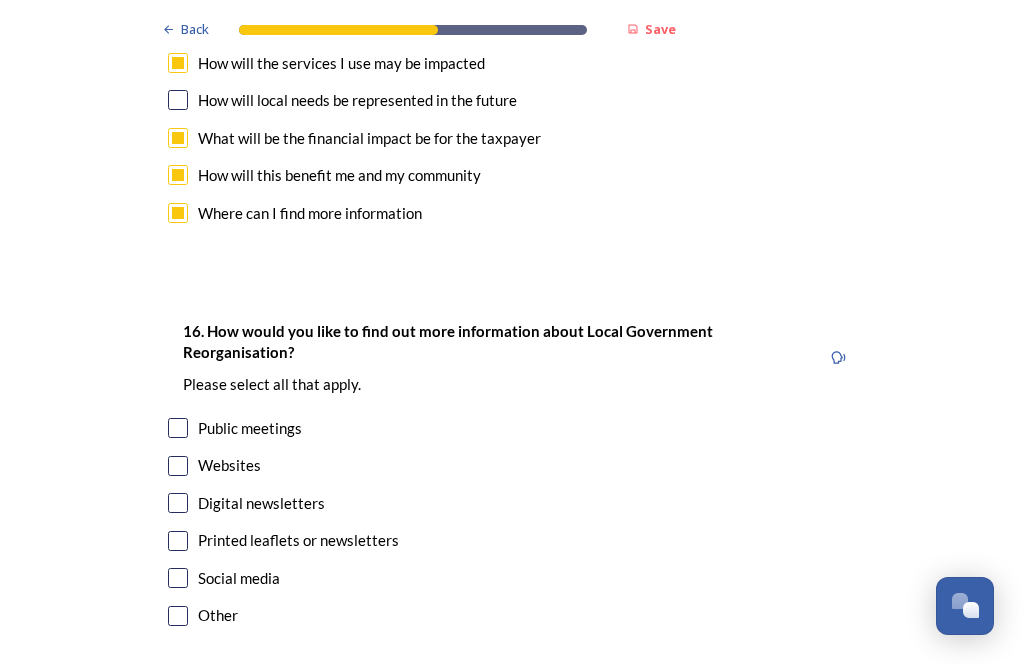 click at bounding box center [178, 428] 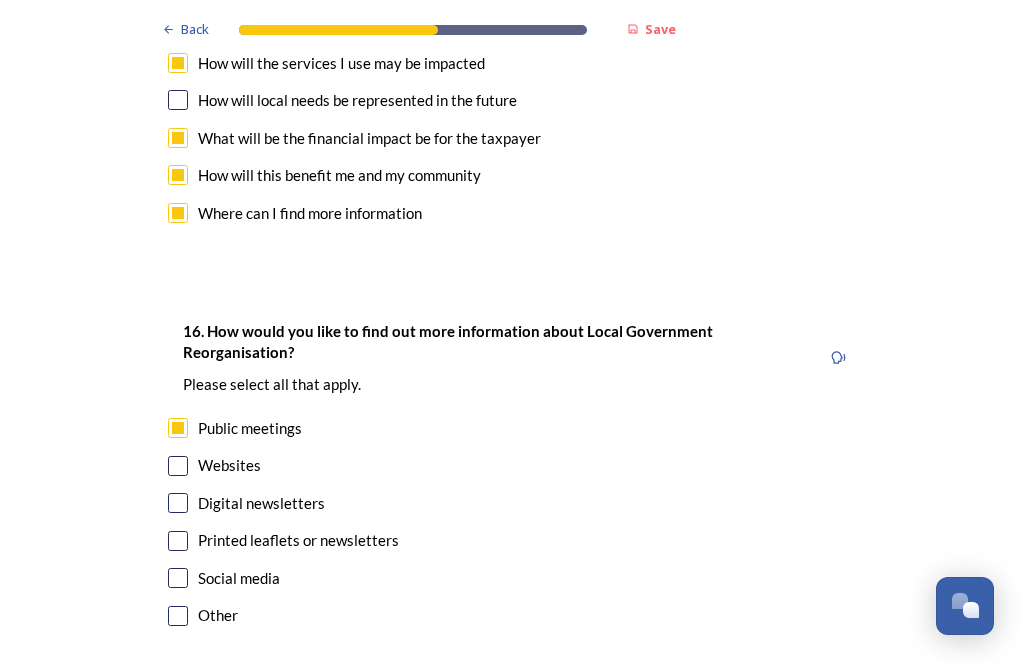 click at bounding box center (178, 541) 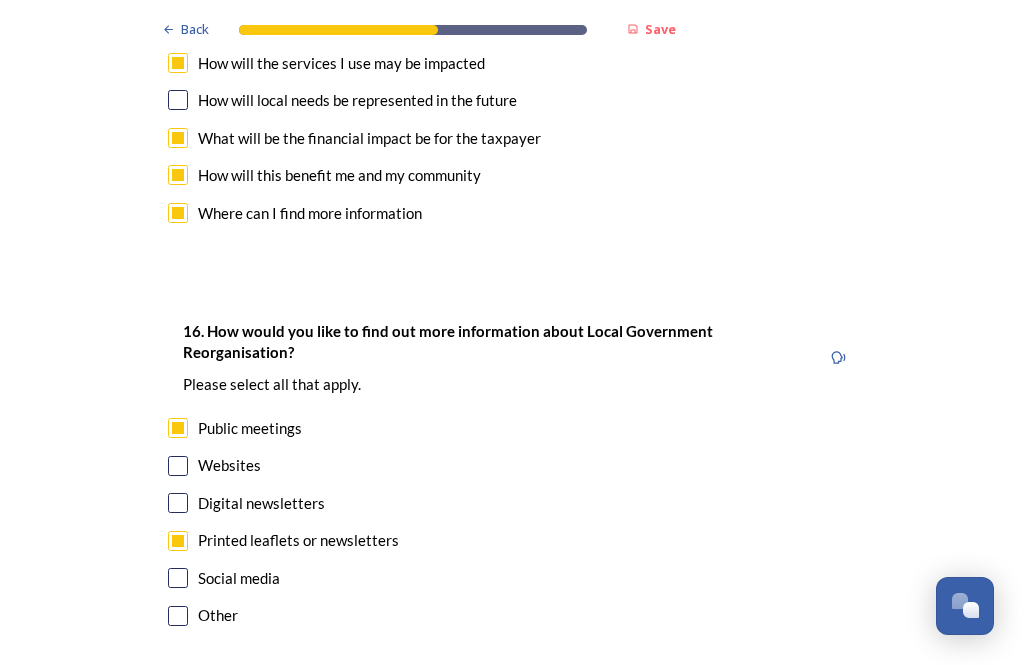 click on "Continue" at bounding box center (498, 726) 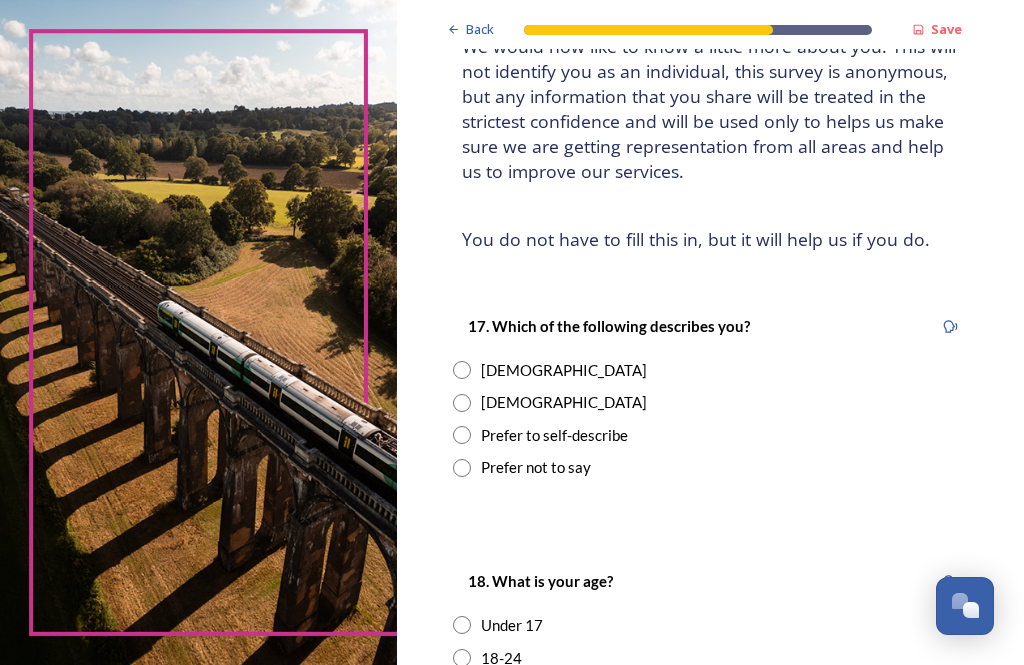 scroll, scrollTop: 163, scrollLeft: 0, axis: vertical 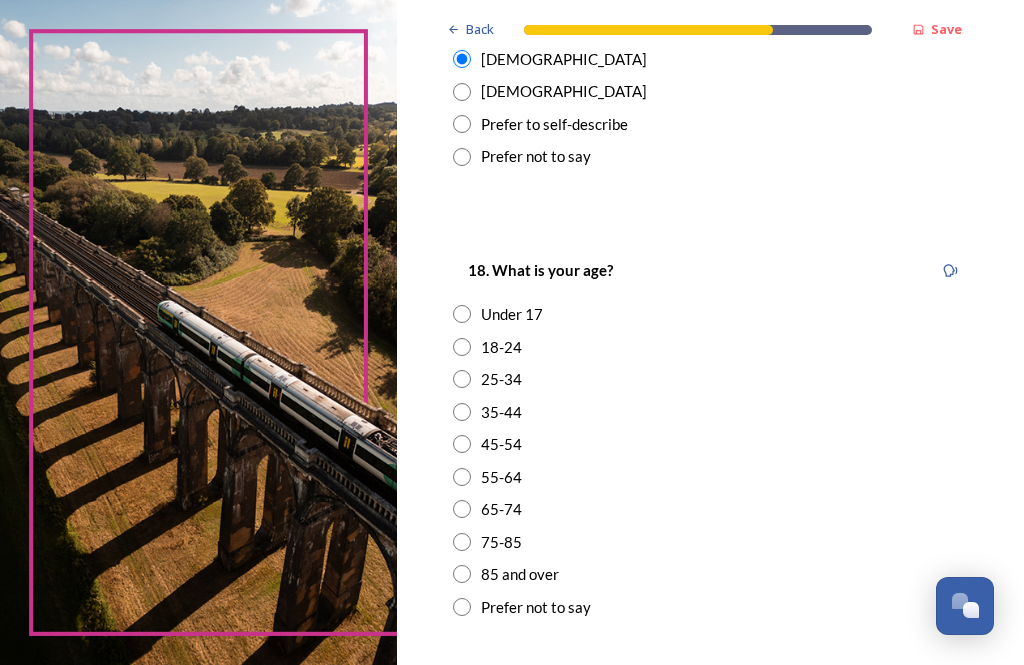 click on "25-34" at bounding box center (710, 379) 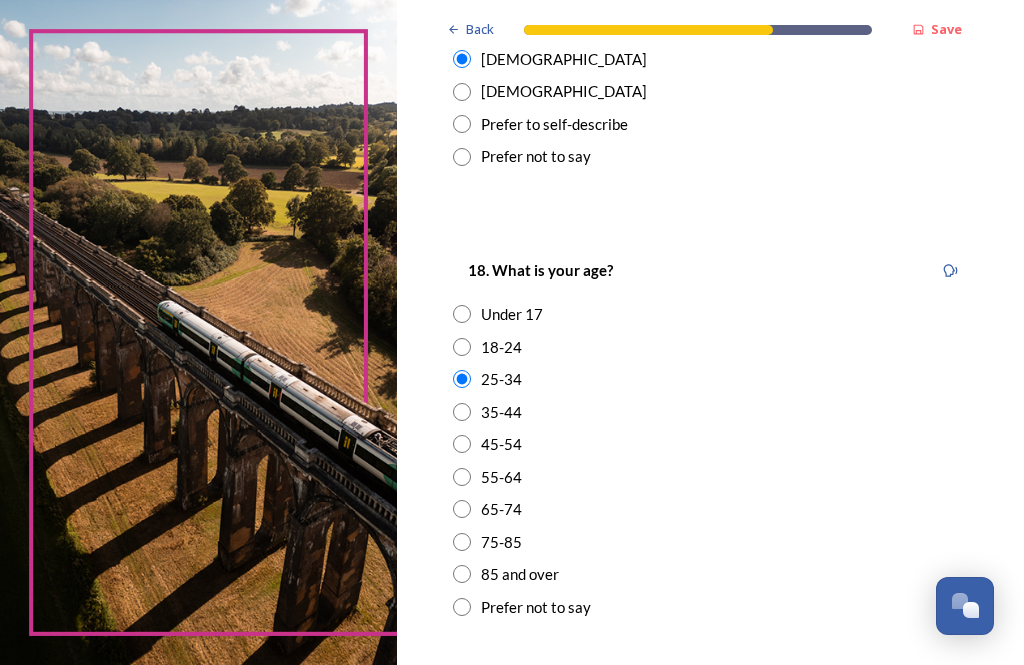 click at bounding box center (462, 542) 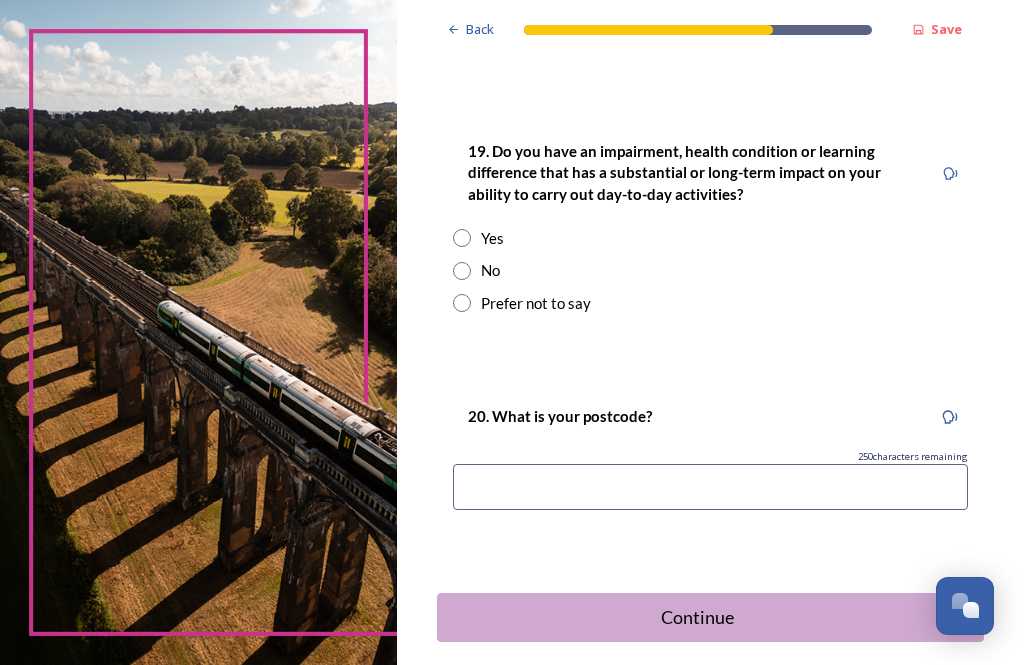 scroll, scrollTop: 1044, scrollLeft: 0, axis: vertical 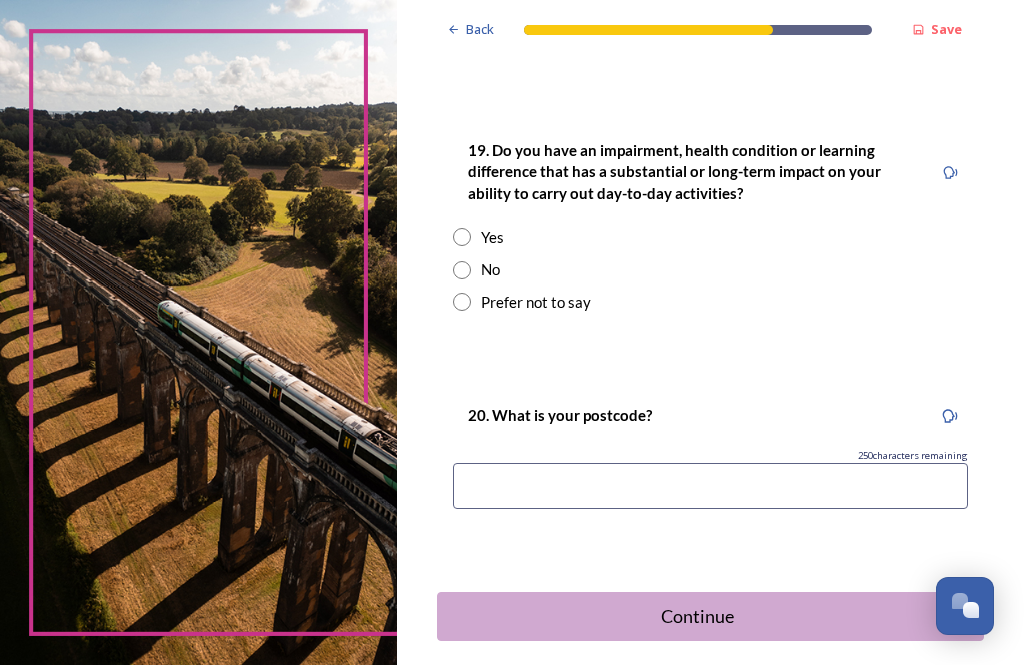 click at bounding box center (462, 302) 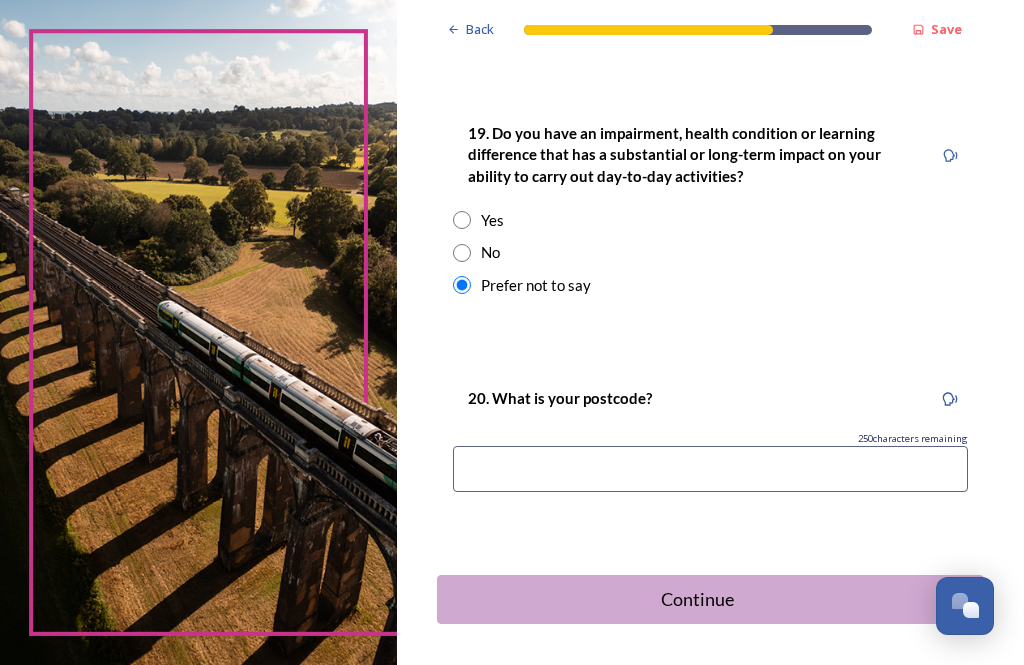 scroll, scrollTop: 1060, scrollLeft: 0, axis: vertical 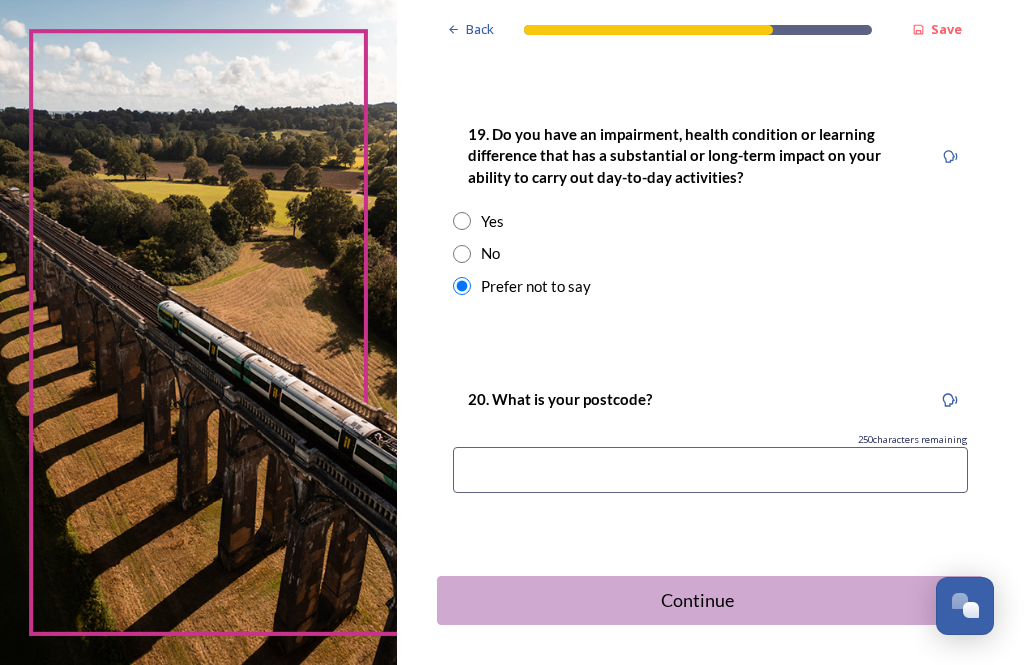 click at bounding box center (710, 470) 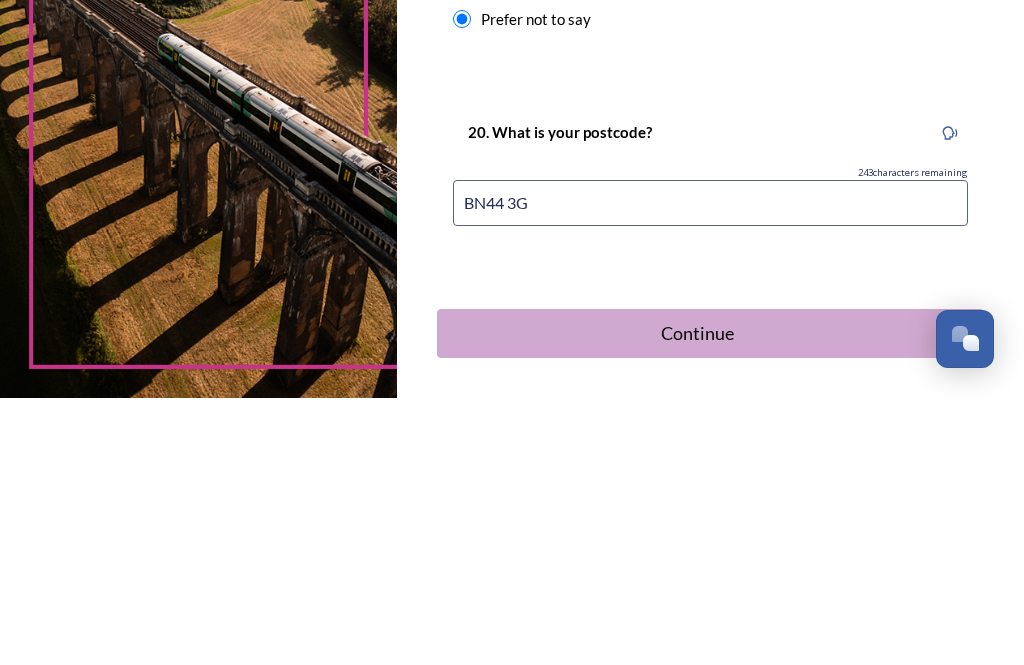 type on "BN44 3GJ" 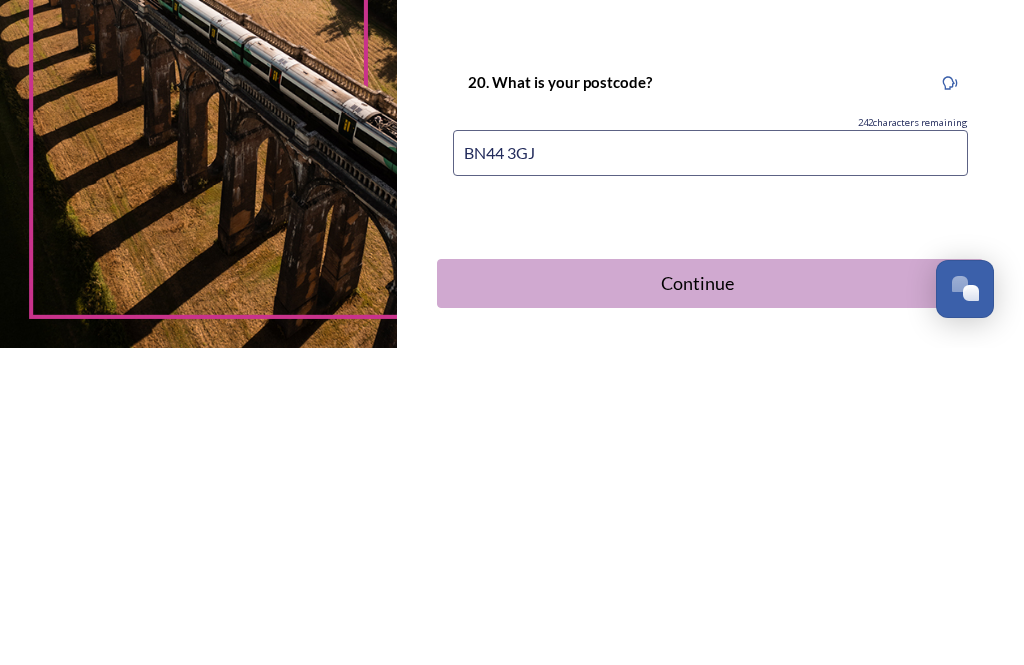 click on "Continue" at bounding box center [697, 600] 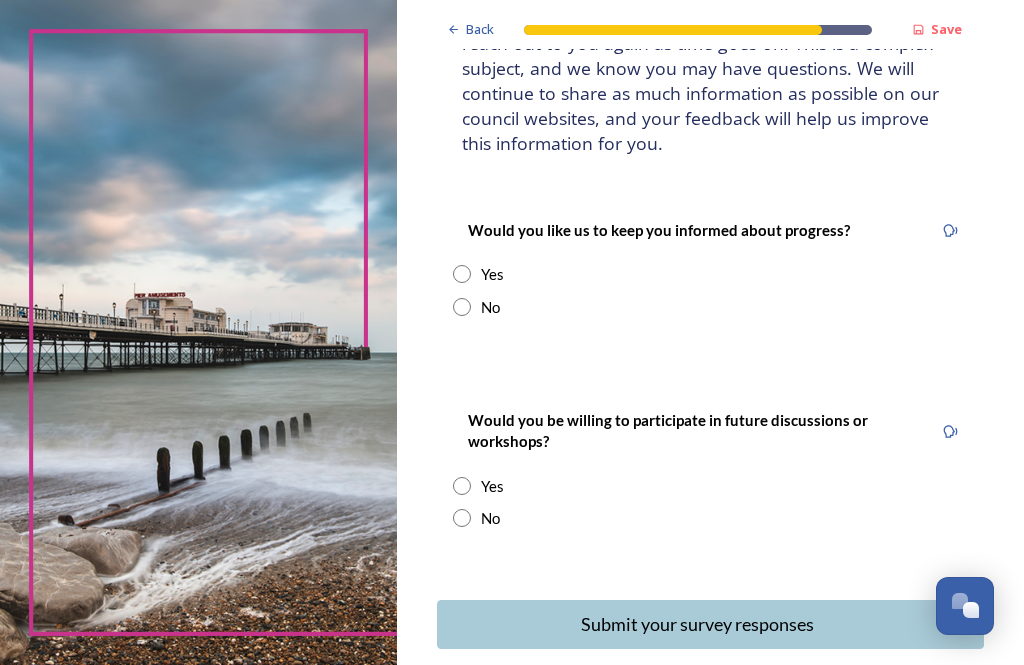 scroll, scrollTop: 192, scrollLeft: 0, axis: vertical 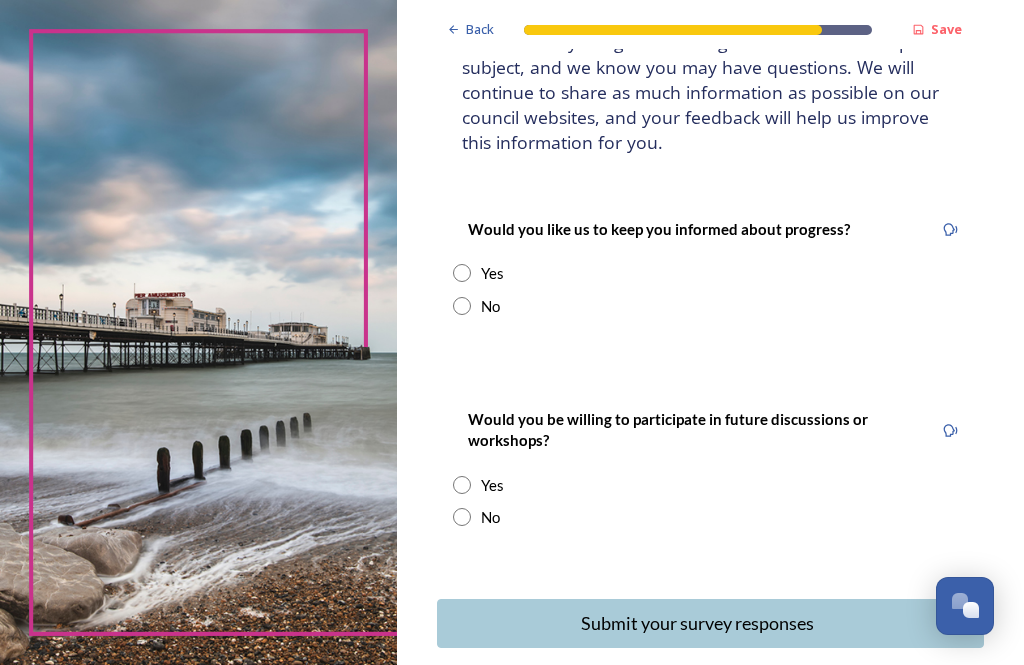 click at bounding box center (462, 273) 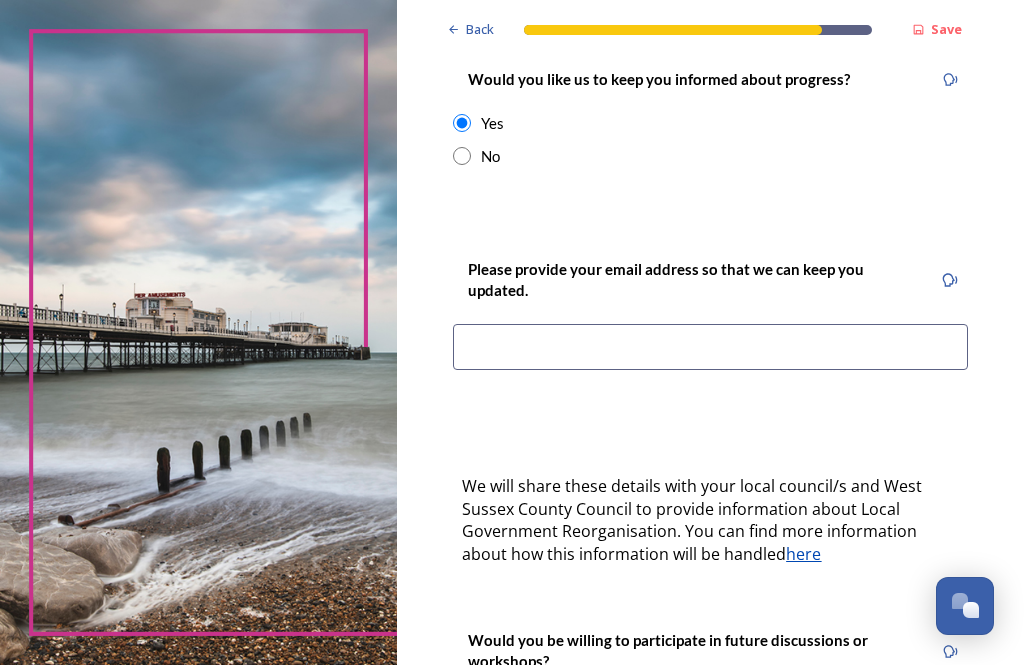scroll, scrollTop: 342, scrollLeft: 0, axis: vertical 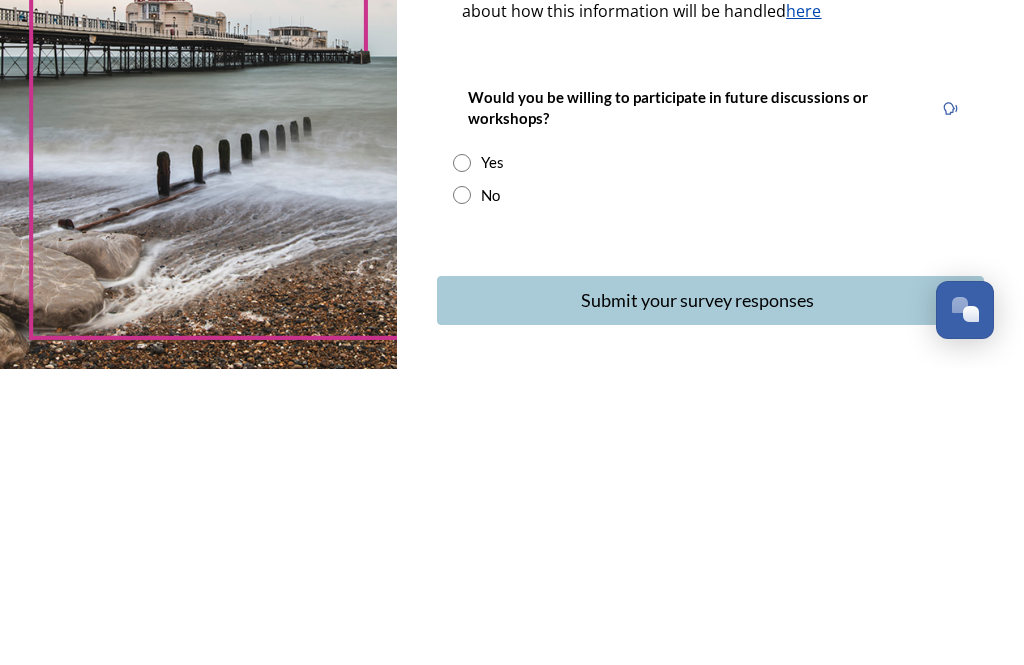 type on "[EMAIL_ADDRESS][DOMAIN_NAME]" 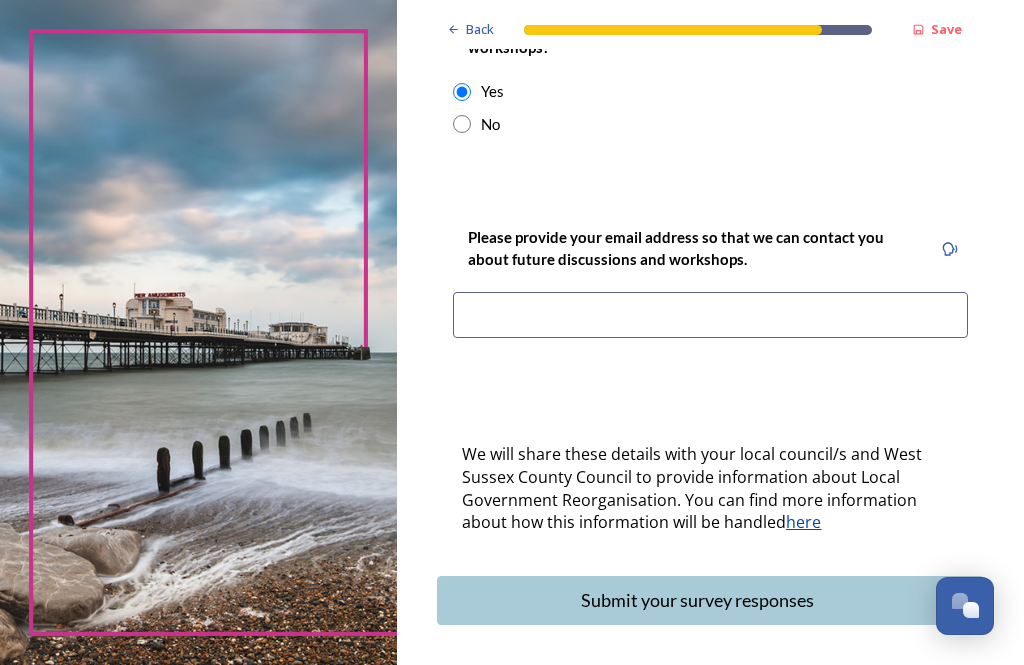 scroll, scrollTop: 955, scrollLeft: 0, axis: vertical 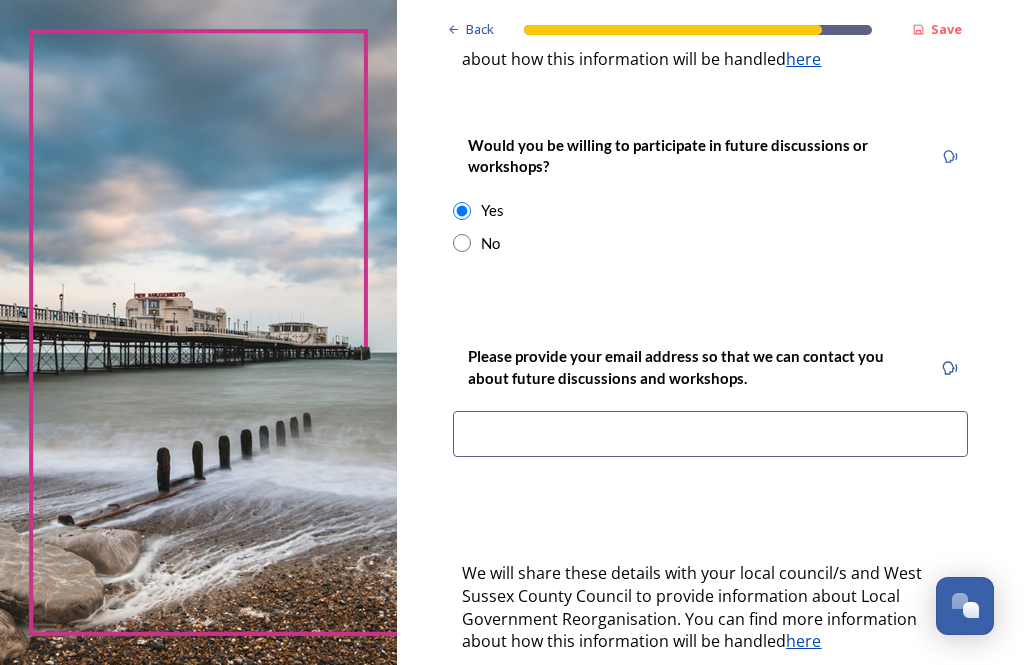 click at bounding box center [462, 211] 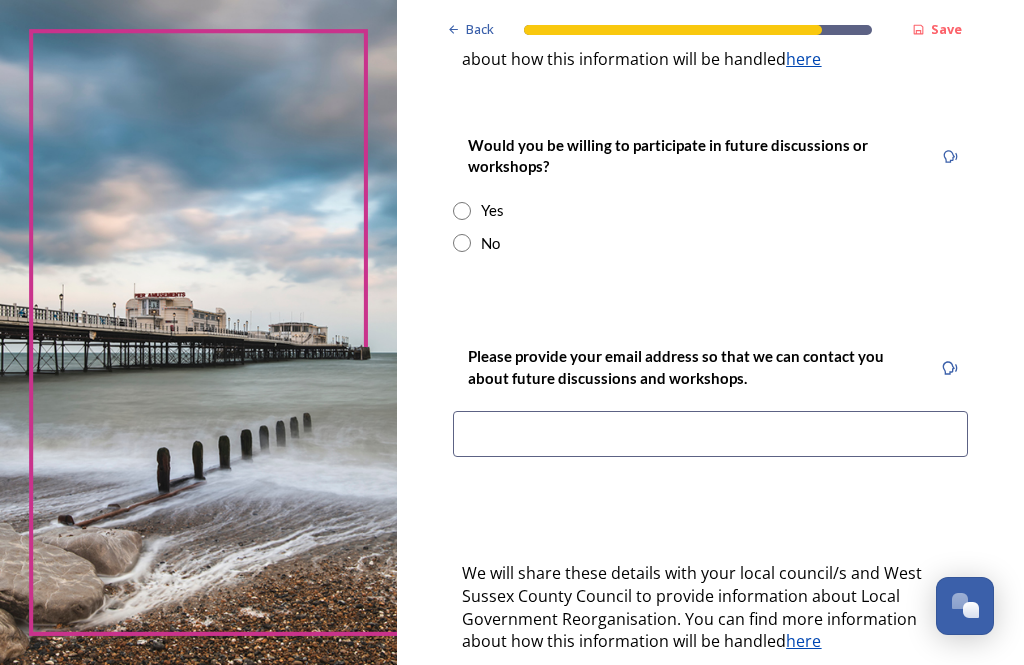 scroll, scrollTop: 589, scrollLeft: 0, axis: vertical 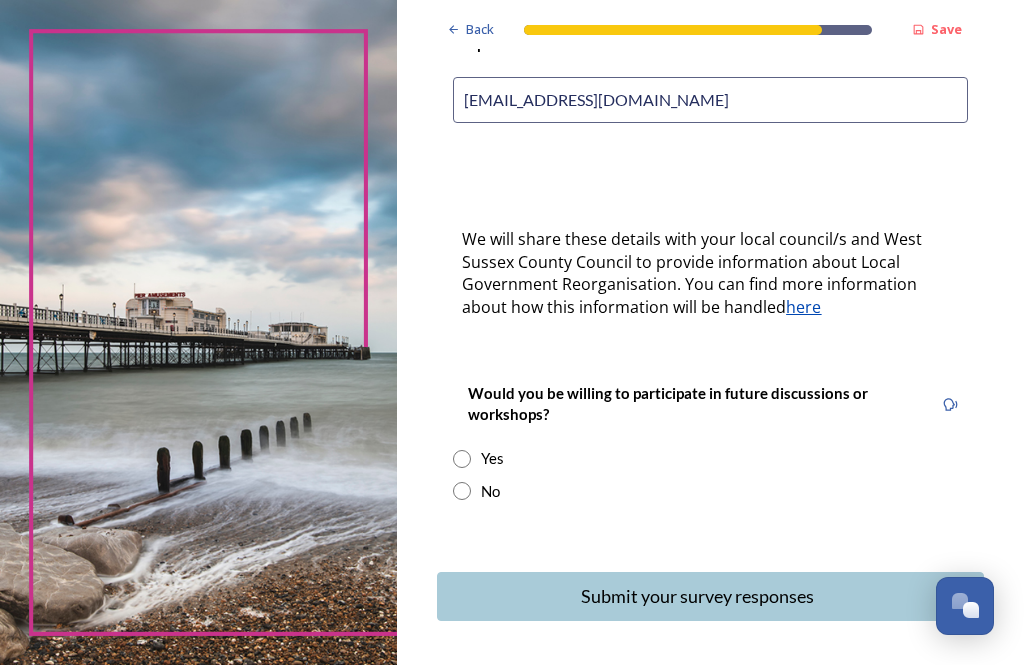 click at bounding box center (462, 491) 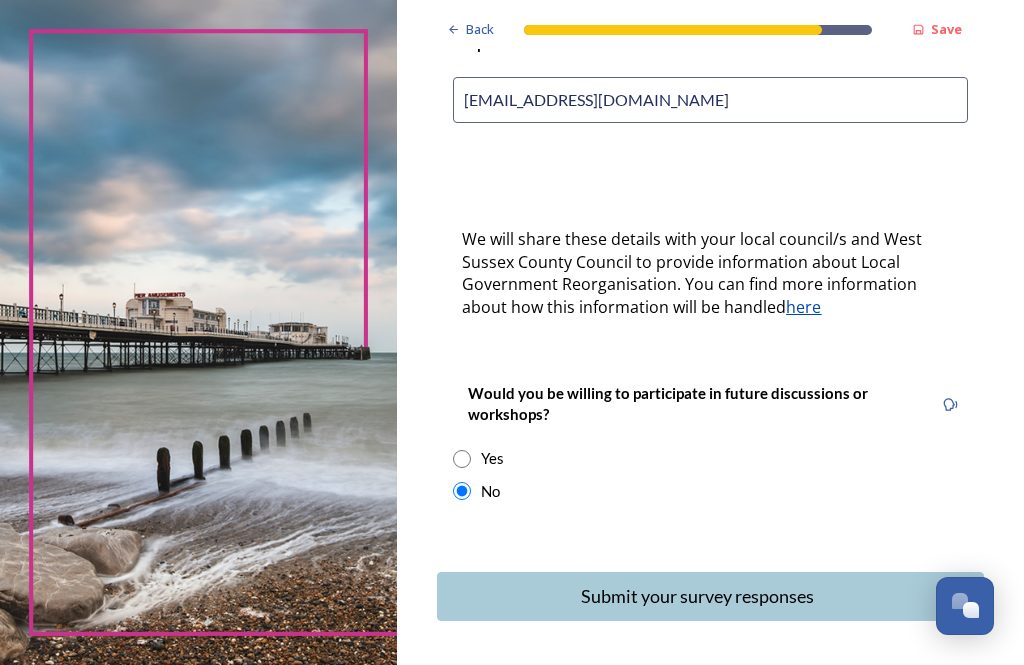 click on "Submit your survey responses" at bounding box center [697, 596] 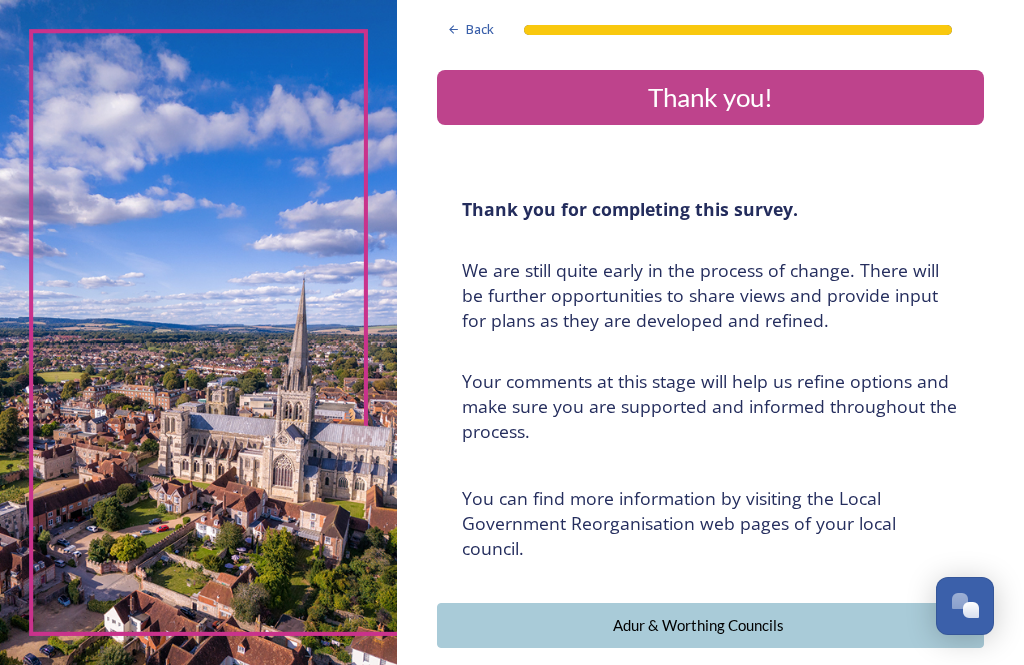 scroll, scrollTop: 0, scrollLeft: 0, axis: both 